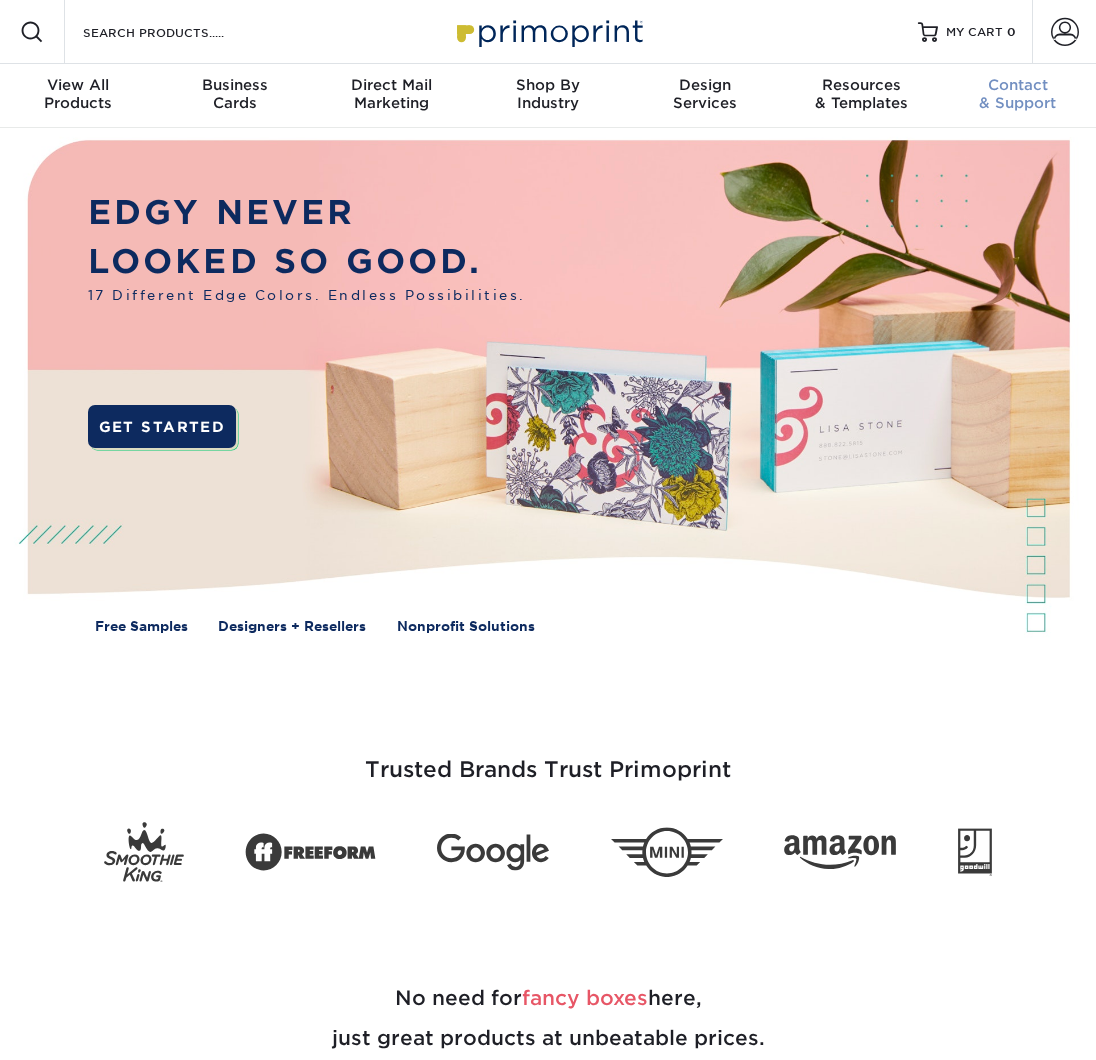 scroll, scrollTop: 0, scrollLeft: 0, axis: both 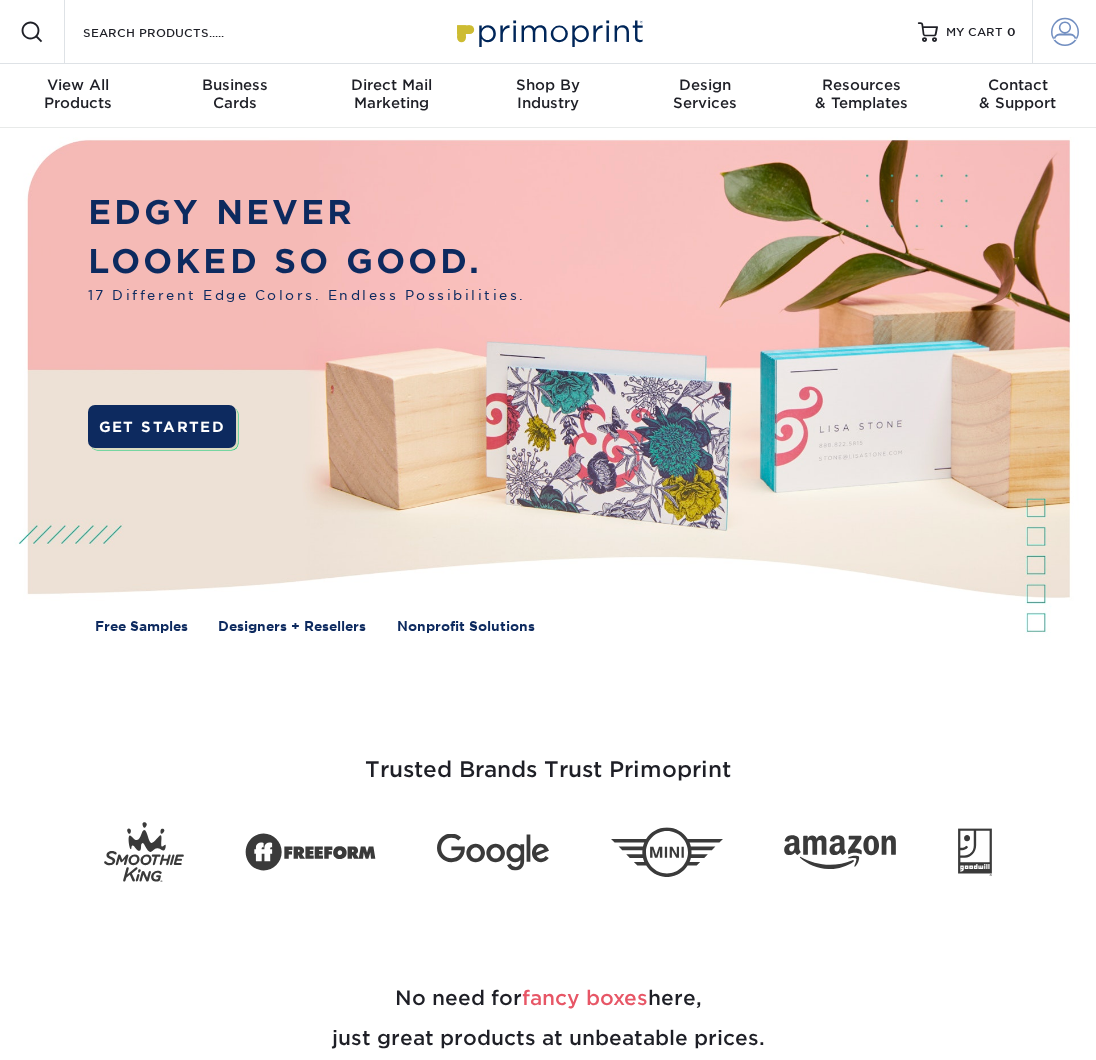 click at bounding box center [1065, 32] 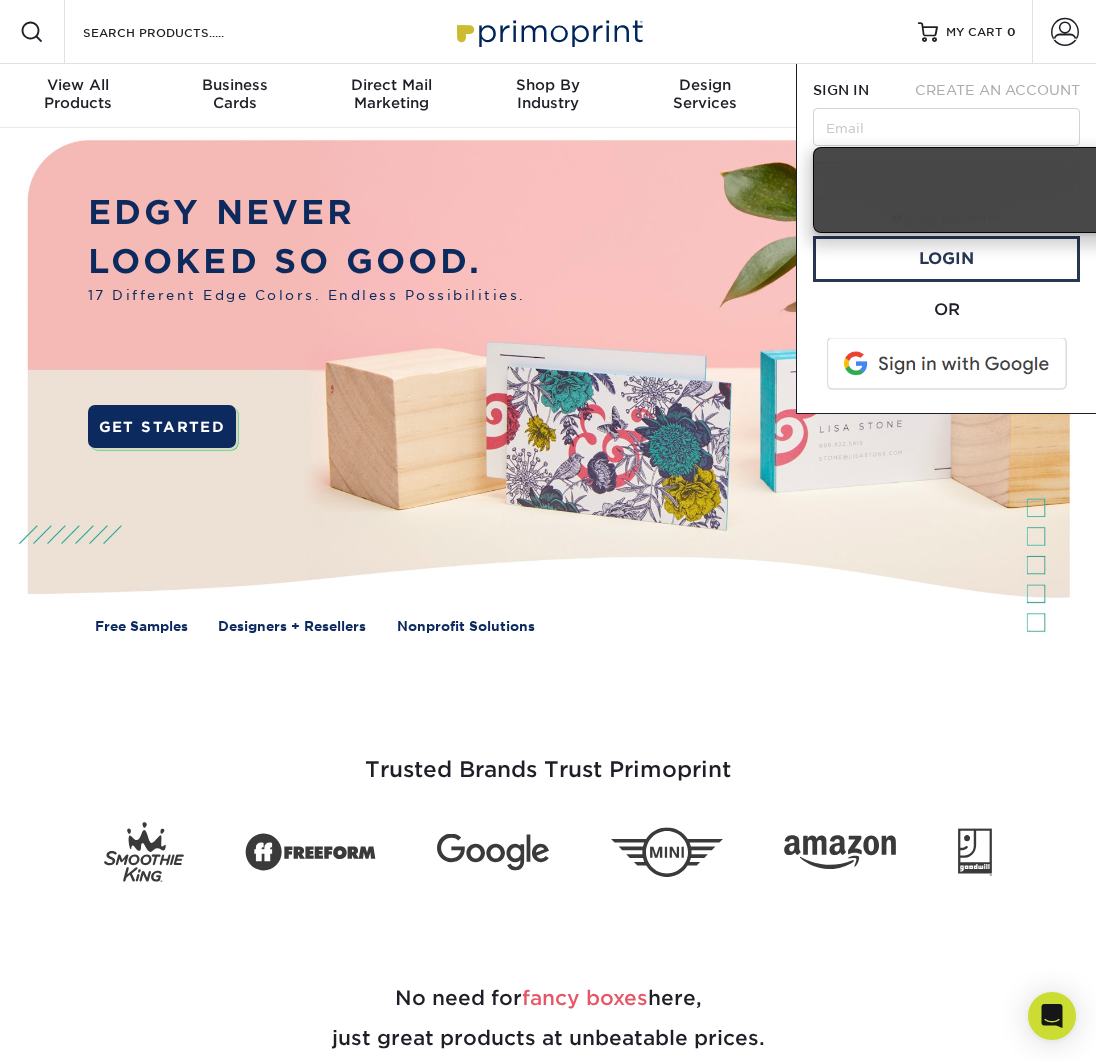 click at bounding box center [948, 364] 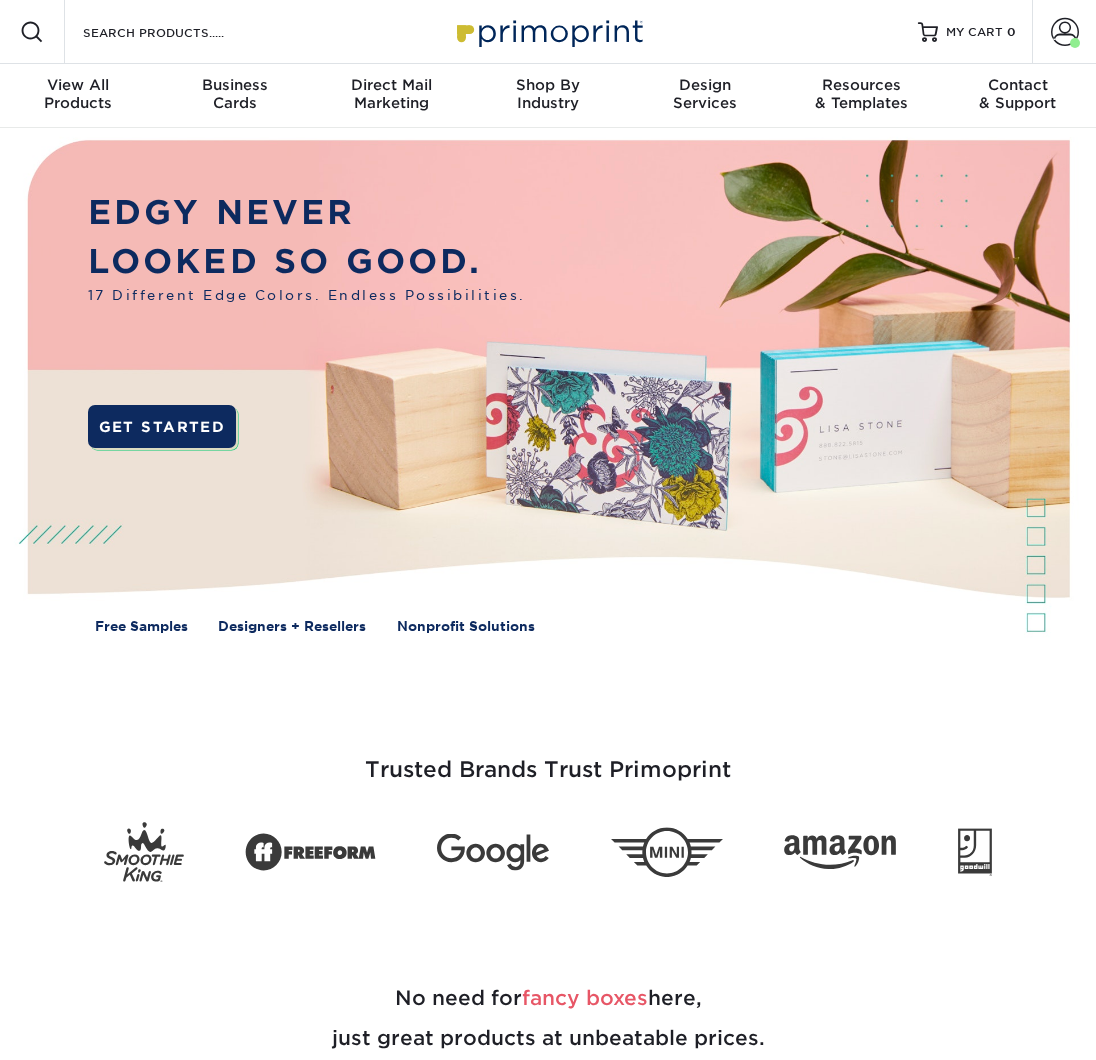 scroll, scrollTop: 0, scrollLeft: 0, axis: both 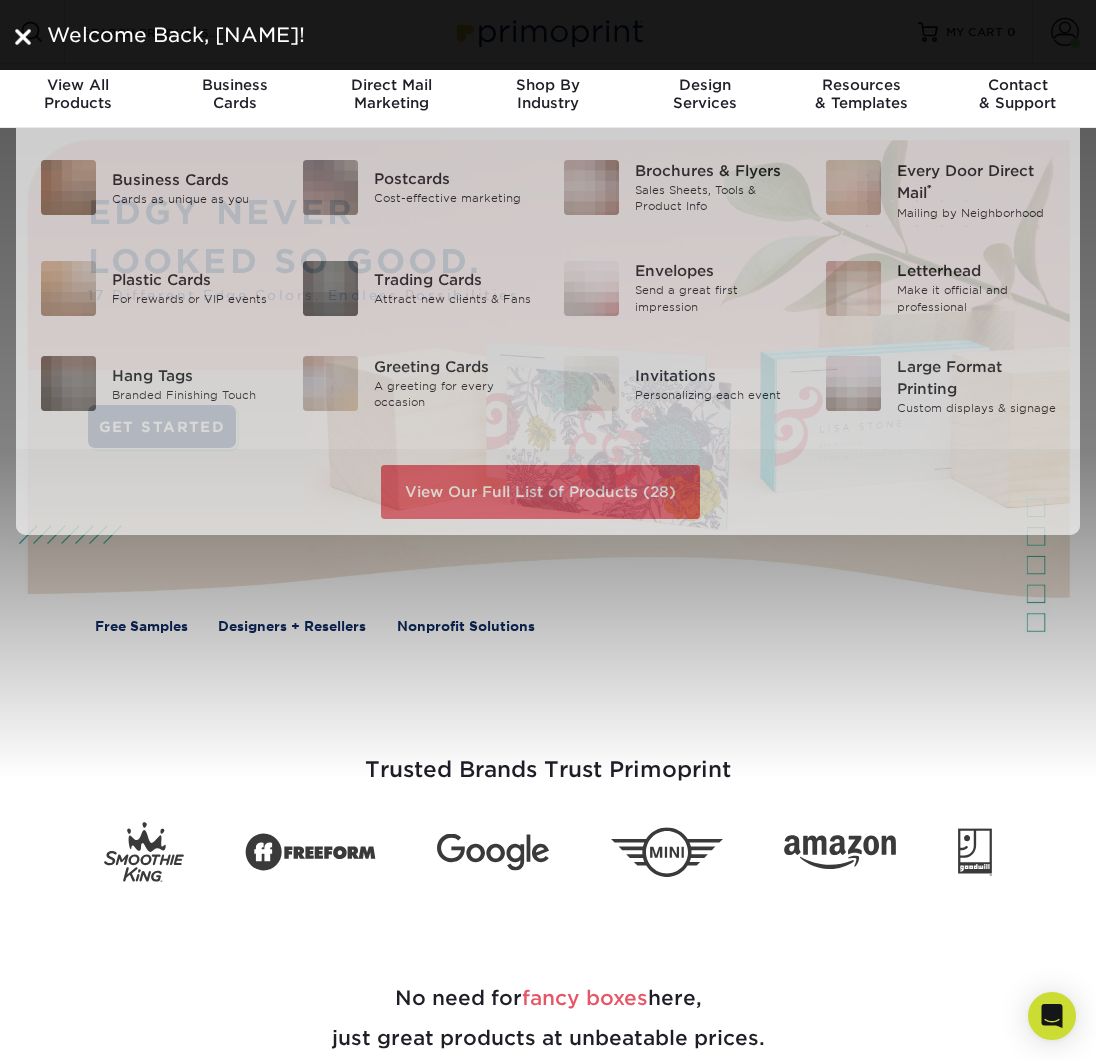 click on "Welcome Back, CRISTIAN!" at bounding box center (548, 35) 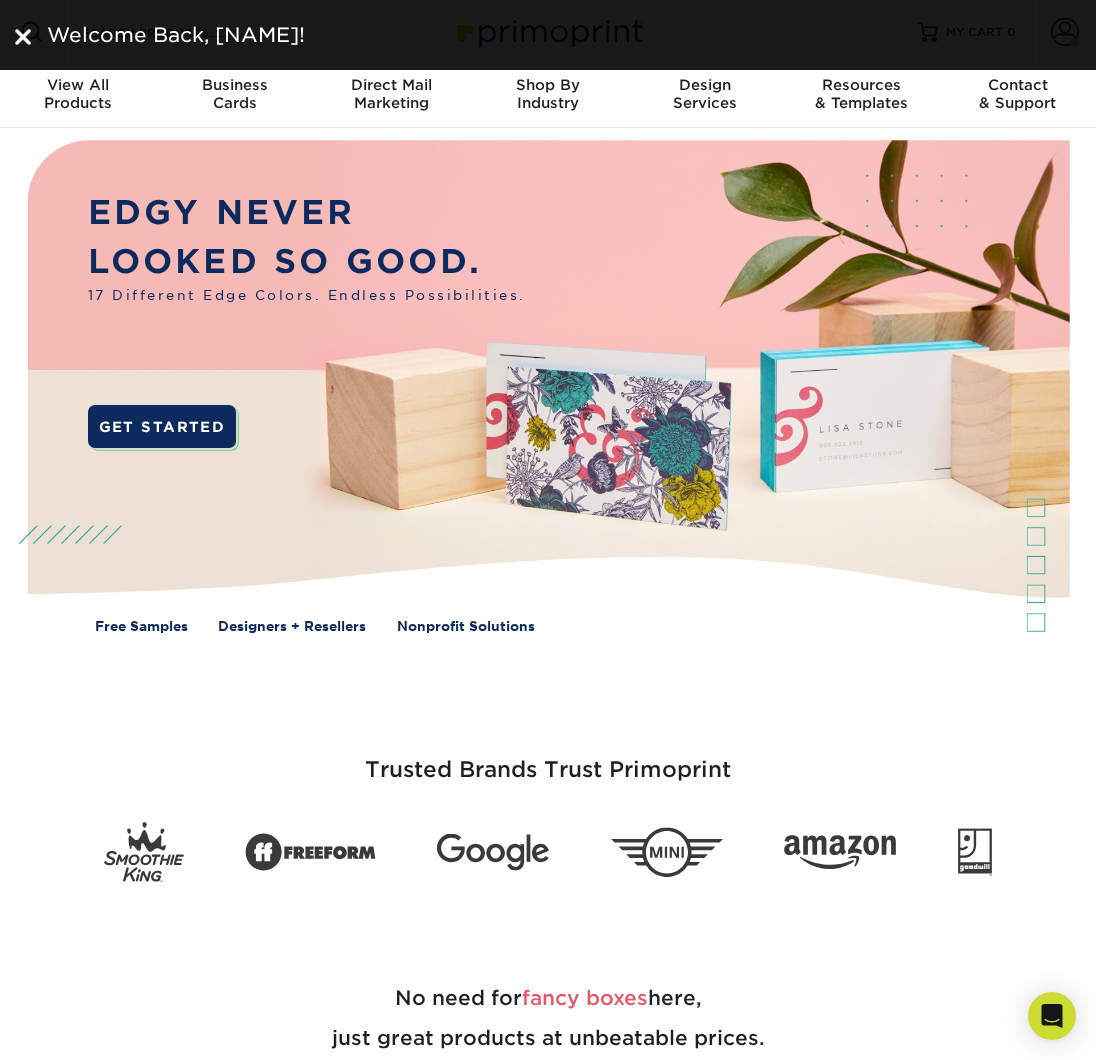 click on "Welcome Back, CRISTIAN!" at bounding box center [548, 35] 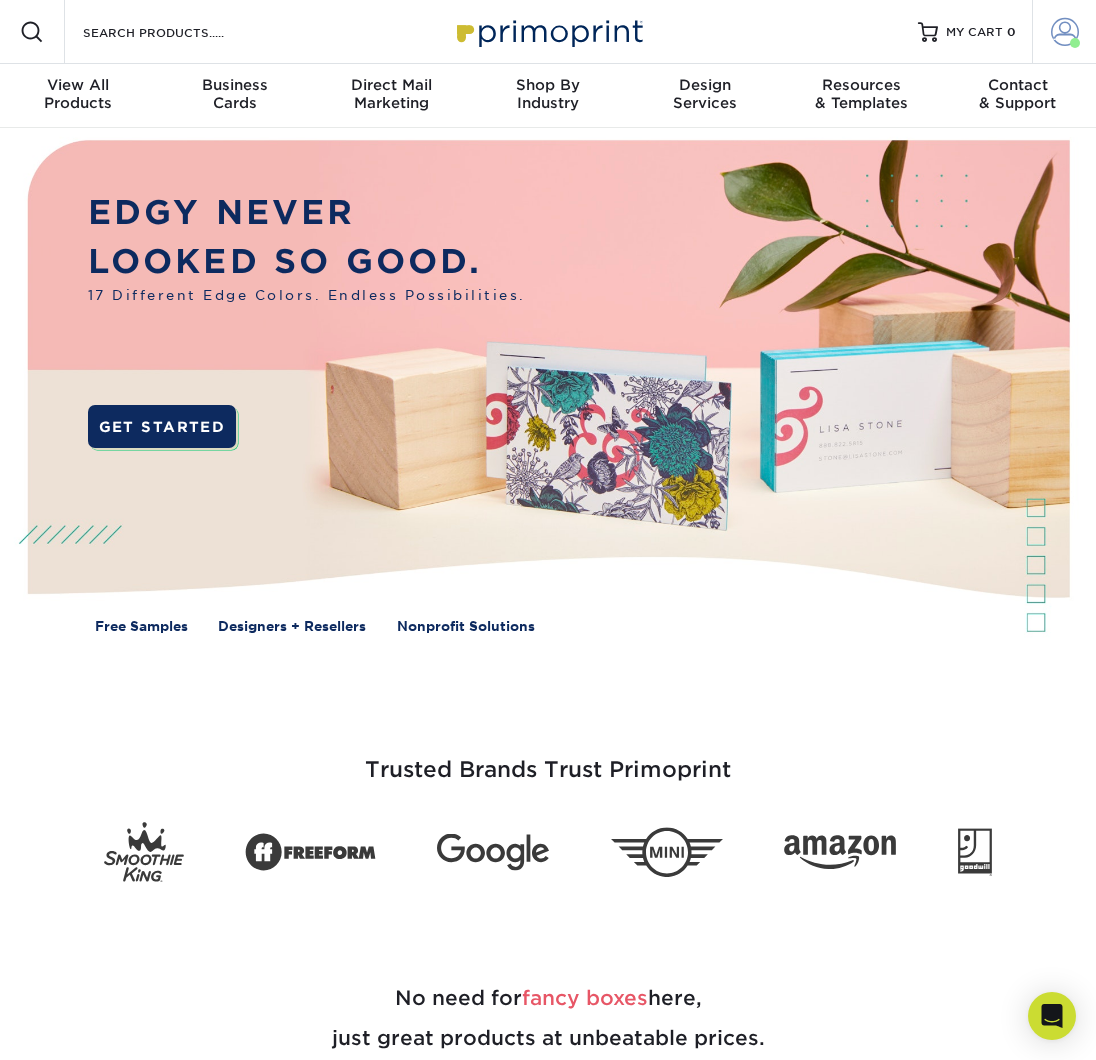click at bounding box center [1065, 32] 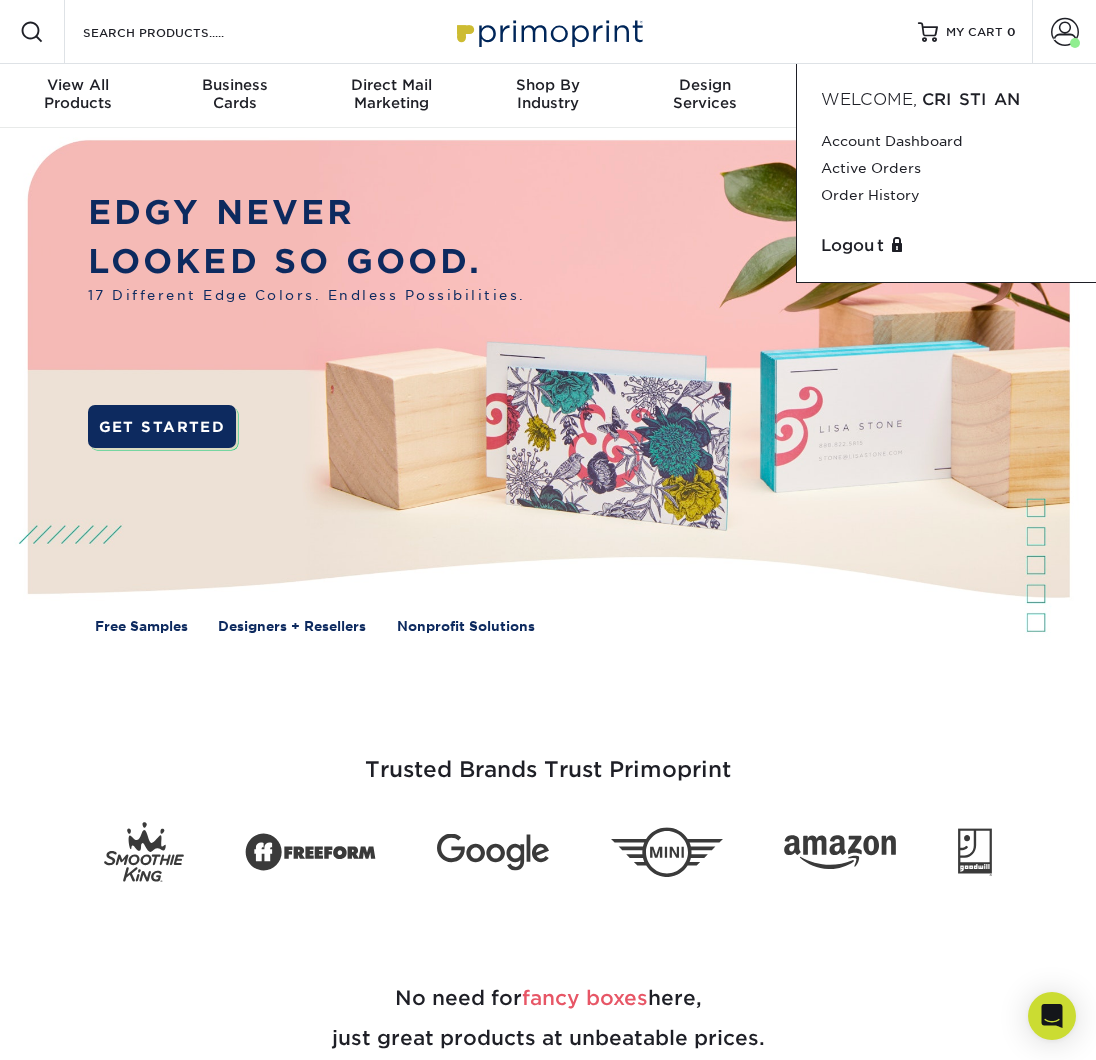 click at bounding box center (547, 399) 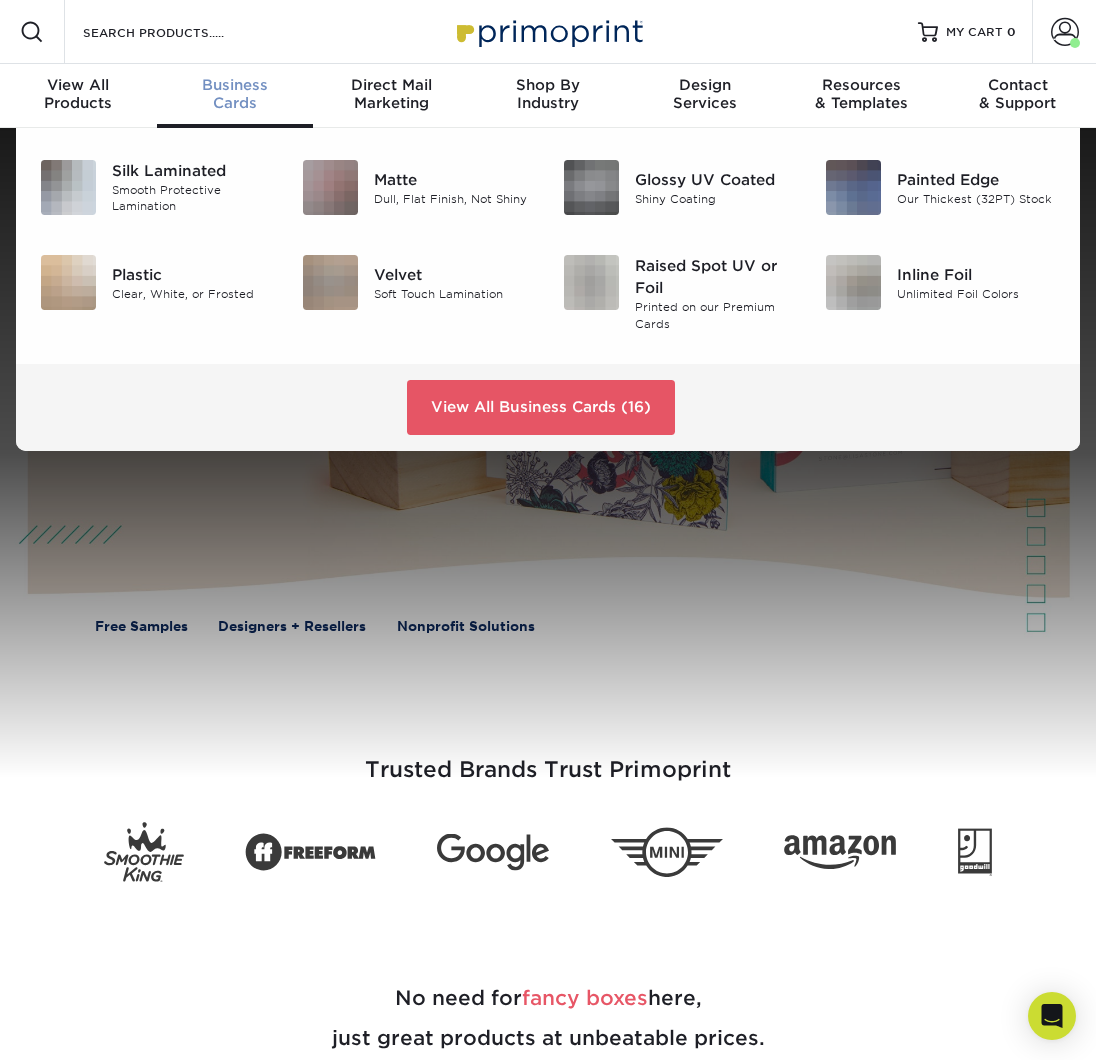 click on "Business  Cards" at bounding box center [235, 94] 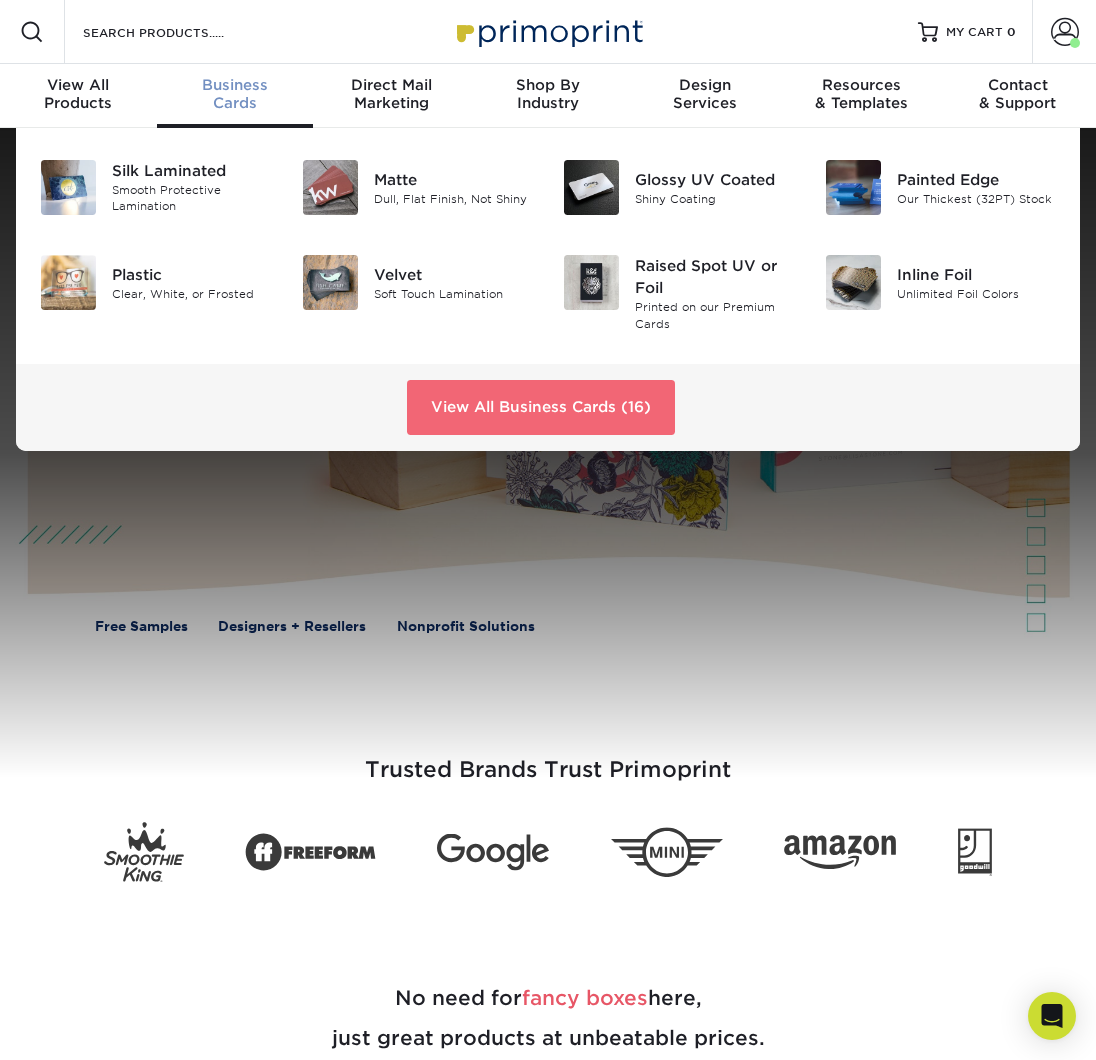 click on "View All Business Cards (16)" at bounding box center [541, 407] 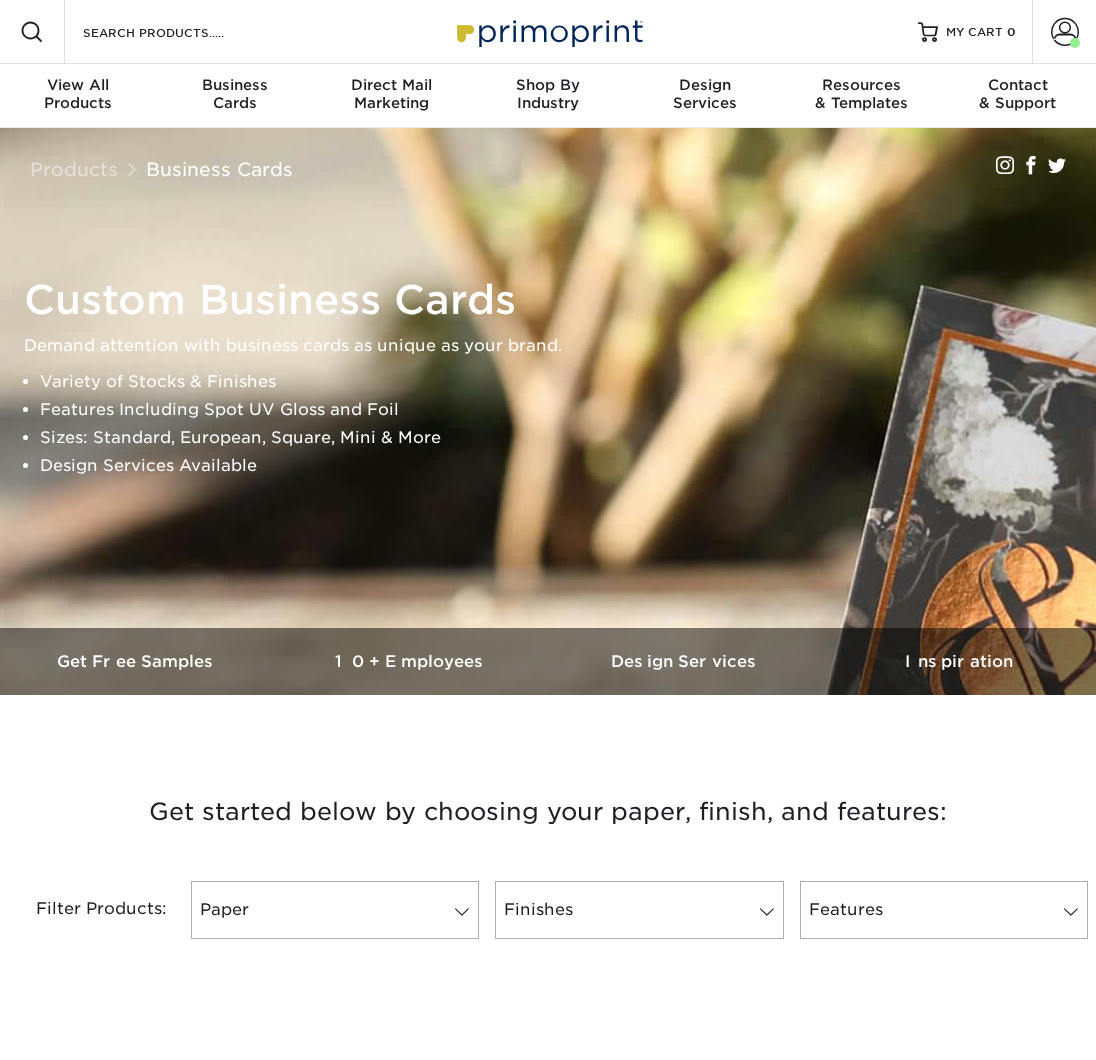 scroll, scrollTop: 0, scrollLeft: 0, axis: both 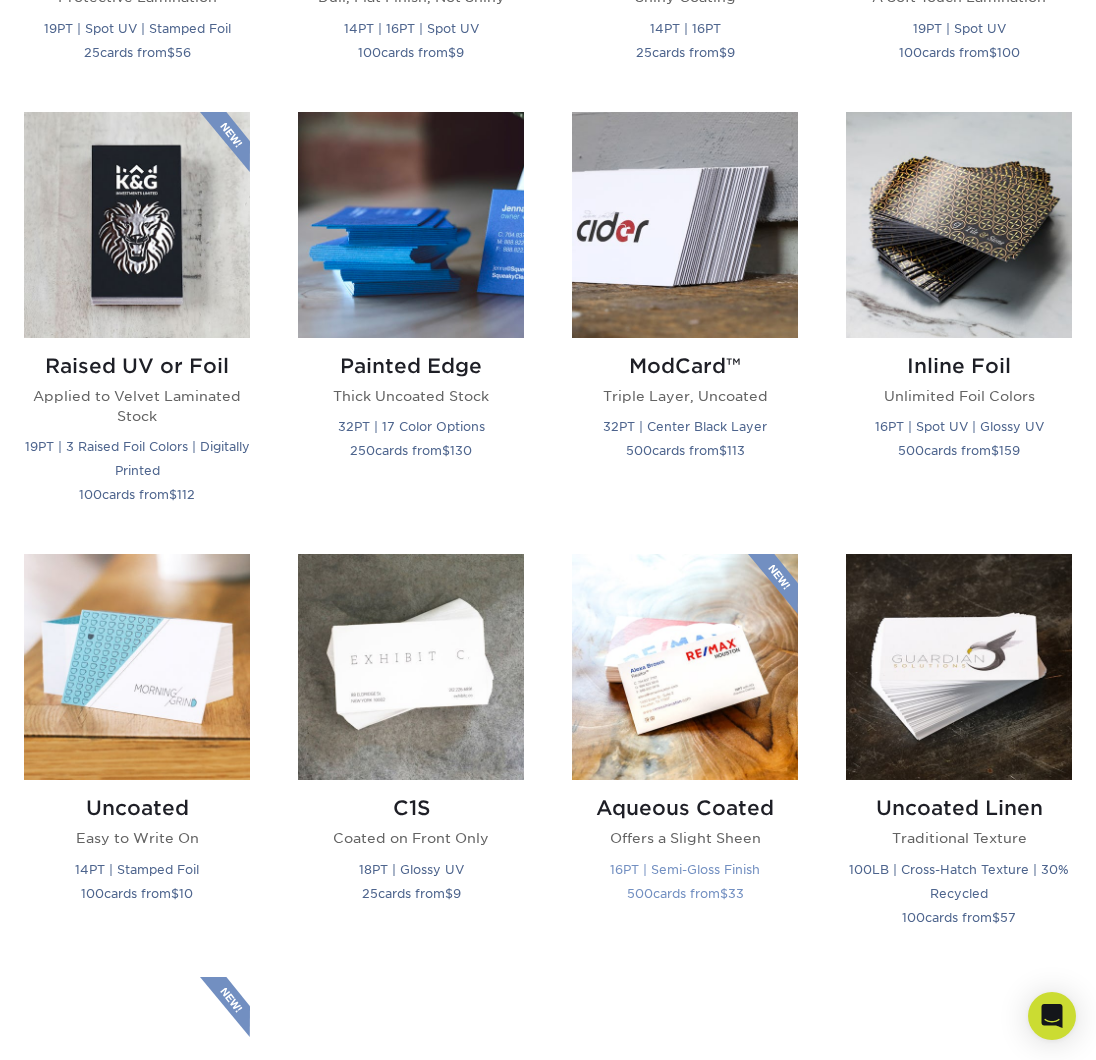 click at bounding box center [685, 667] 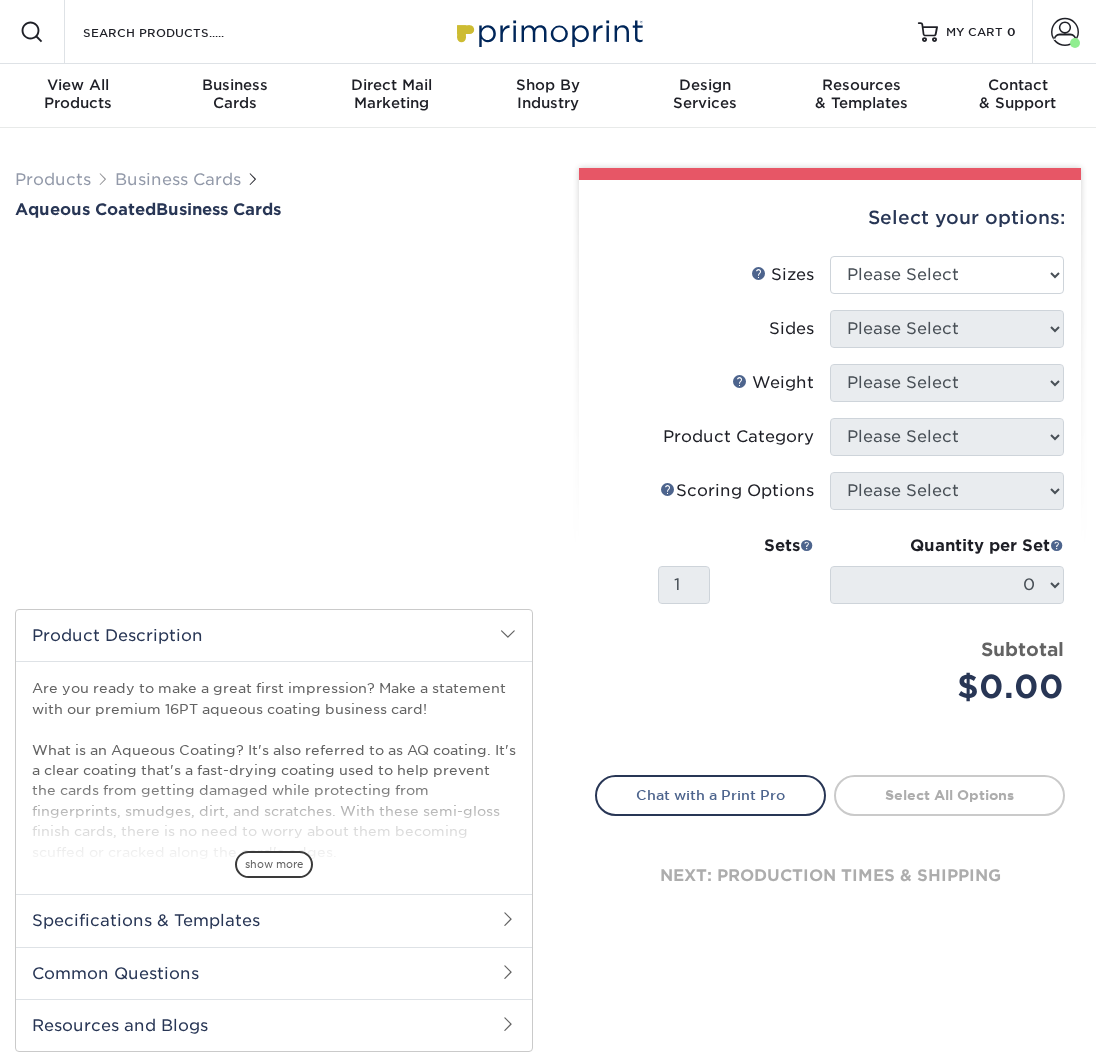 scroll, scrollTop: 0, scrollLeft: 0, axis: both 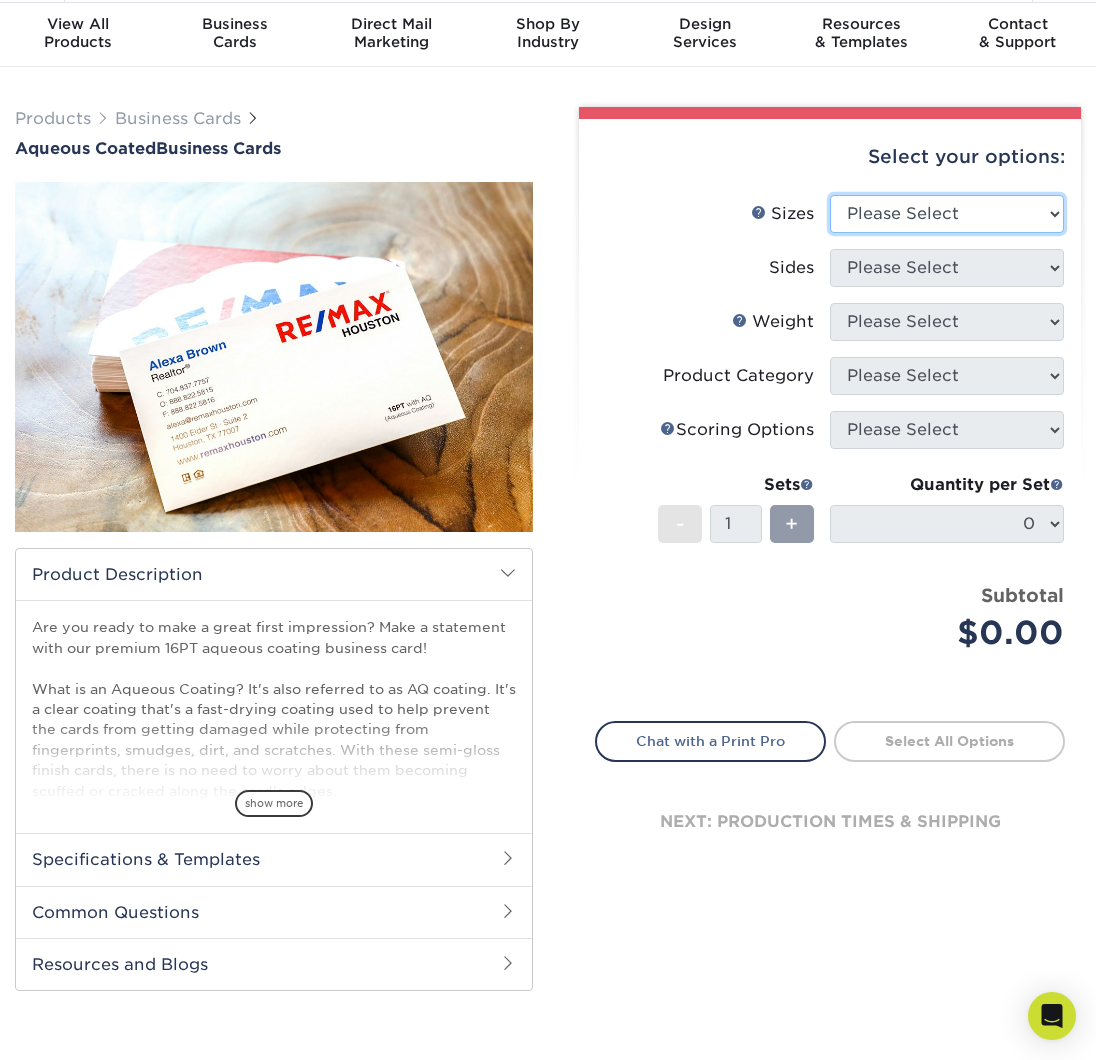 click on "Please Select
1.5" x 3.5"  - Mini
1.75" x 3.5" - Mini
2" x 3" - Mini
2" x 3.5" - Standard
2.125" x 3.375" - European
2.5" x 2.5" - Square
3.5" x 4" - Foldover Card" at bounding box center [947, 214] 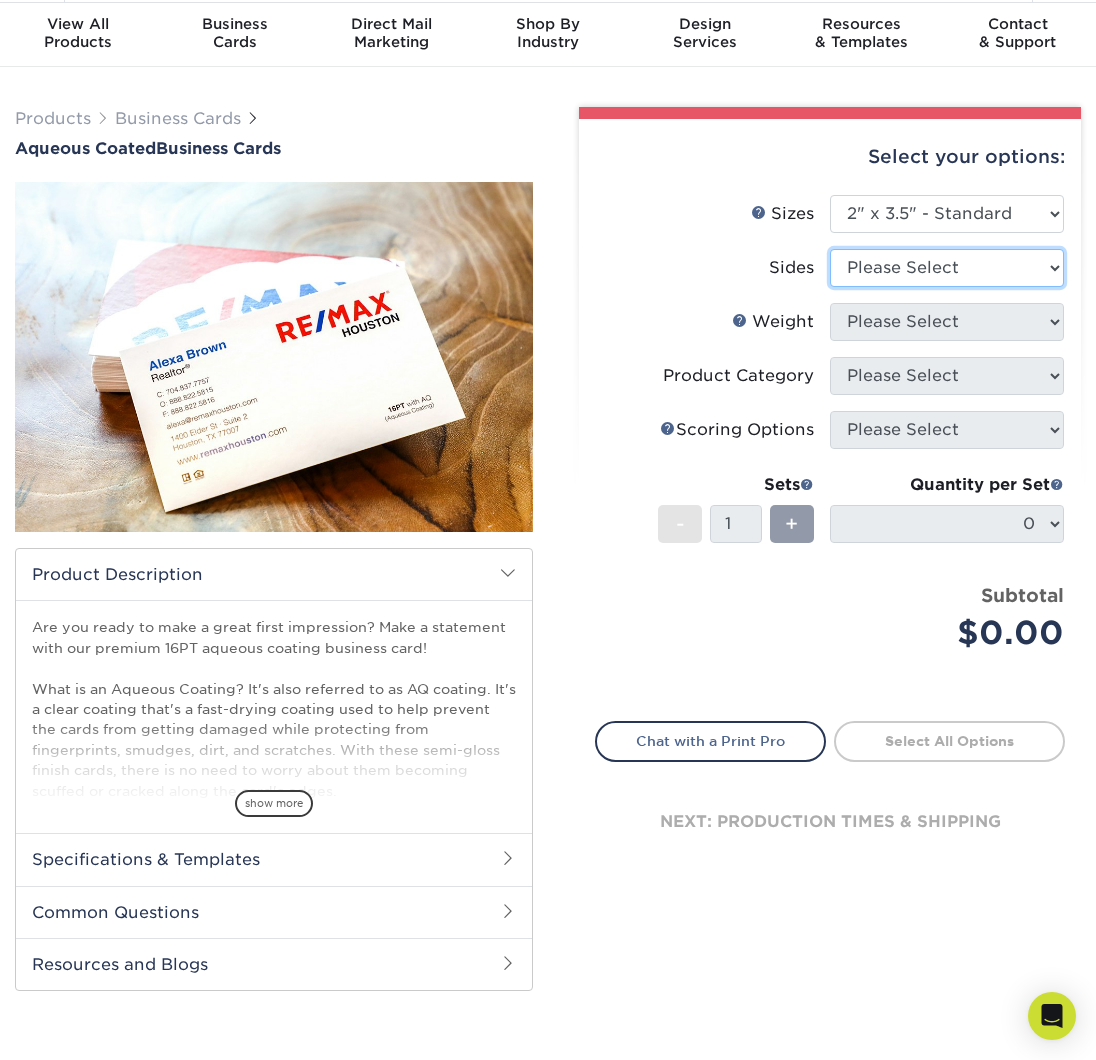 click on "Please Select Print Both Sides Print Front Only" at bounding box center (947, 268) 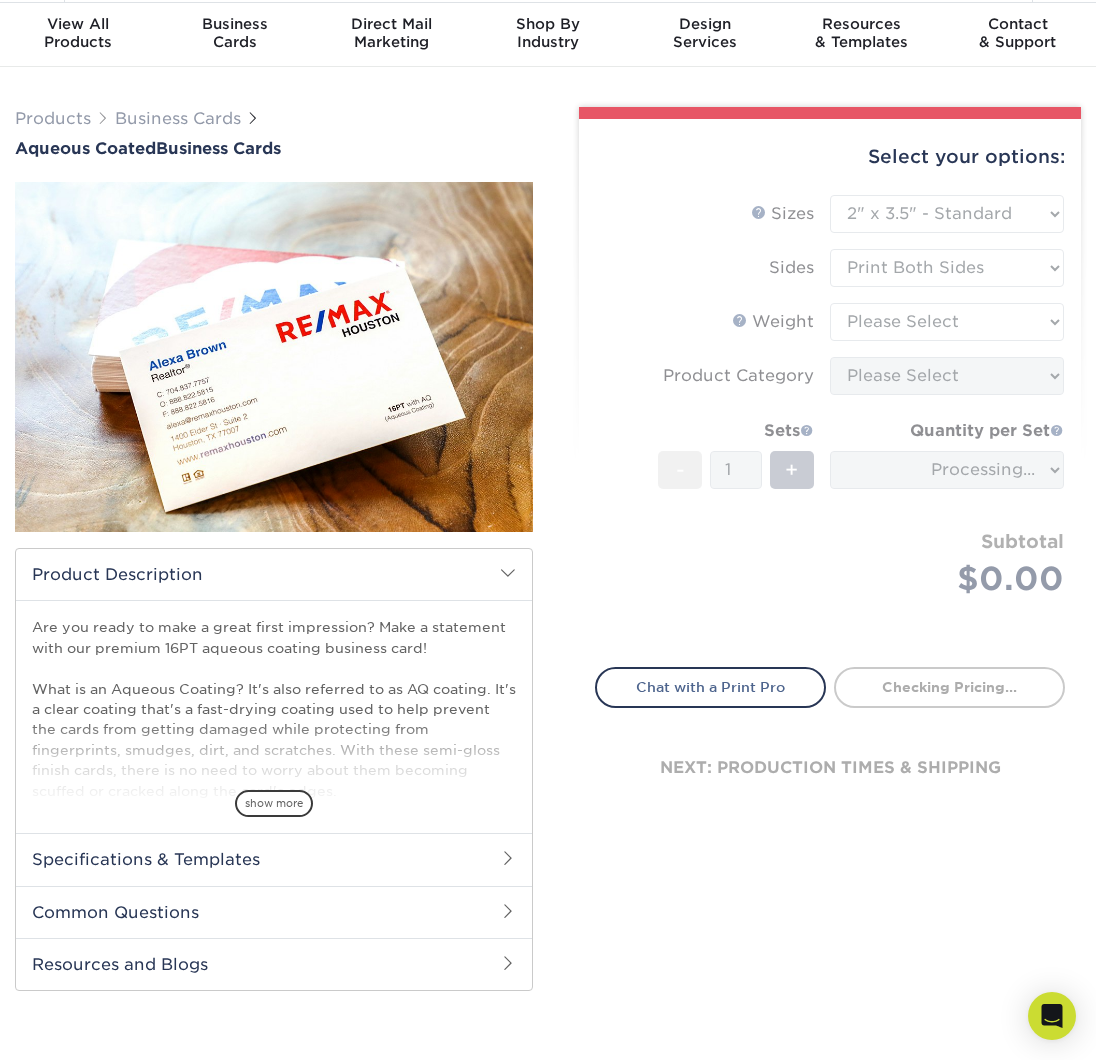 click on "Sizes Help Sizes
Please Select
1.5" x 3.5"  - Mini
1.75" x 3.5" - Mini 2" x 3" - Mini Sides Please Select" at bounding box center (830, 419) 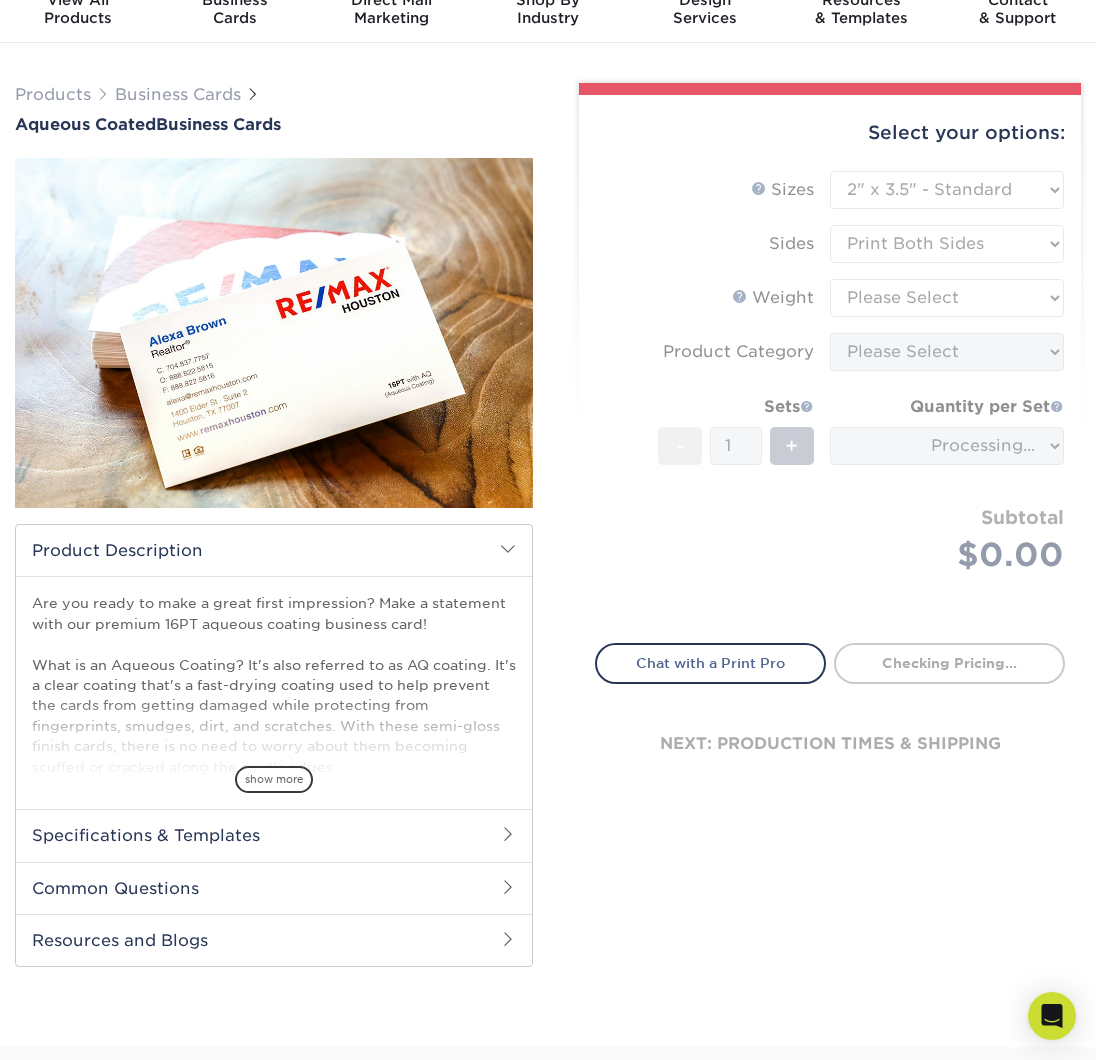 scroll, scrollTop: 89, scrollLeft: 0, axis: vertical 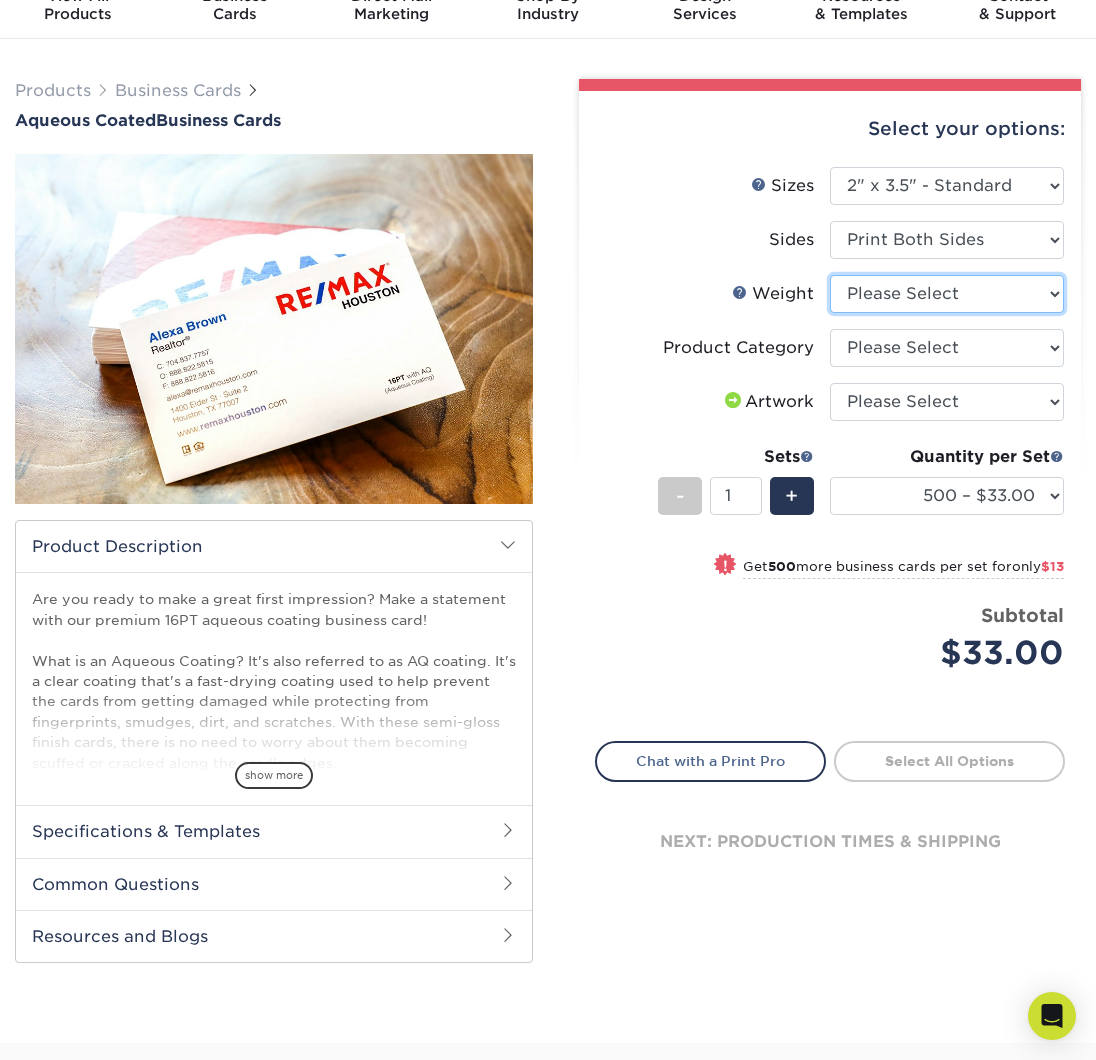 click on "Please Select 16PT" at bounding box center [947, 294] 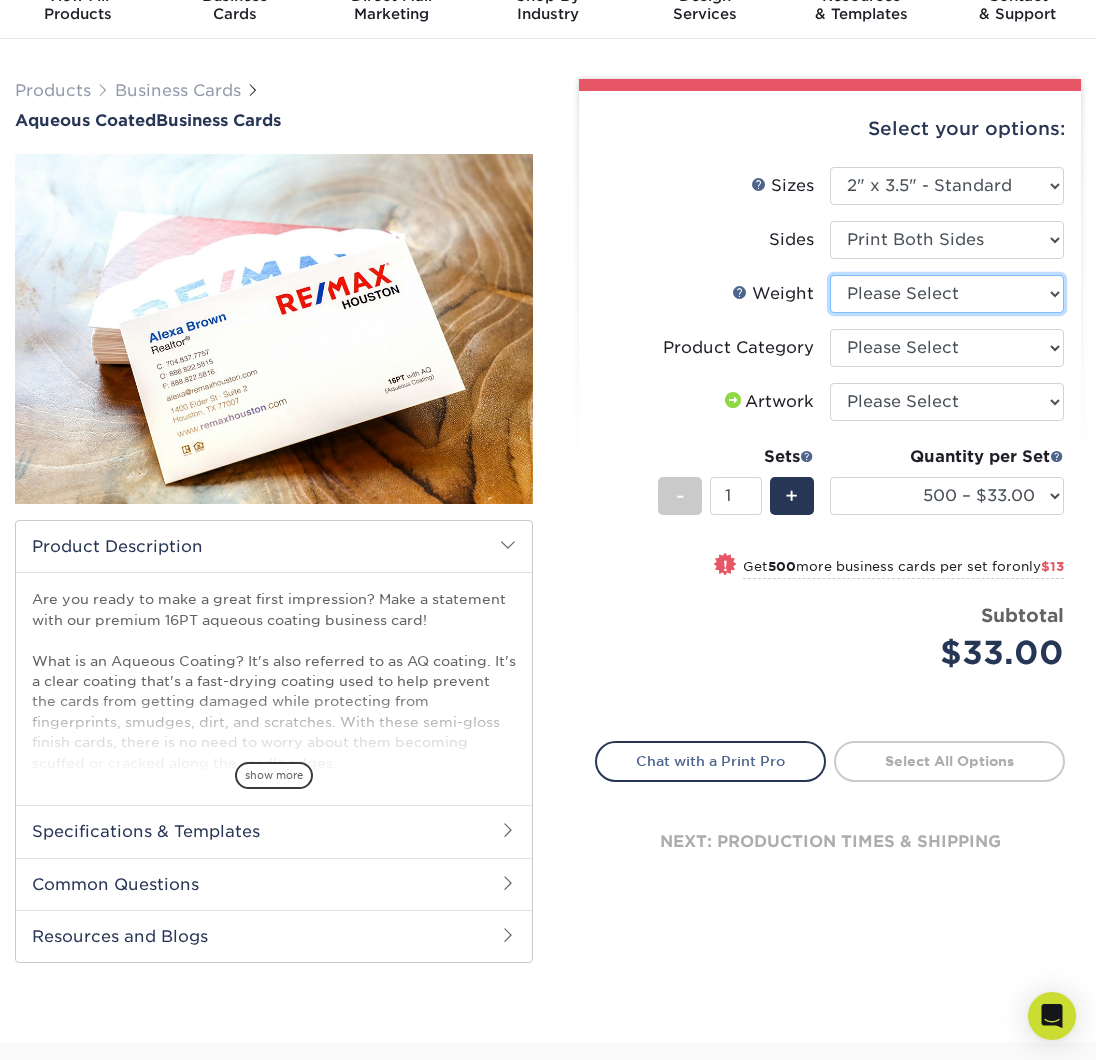 select on "16PT" 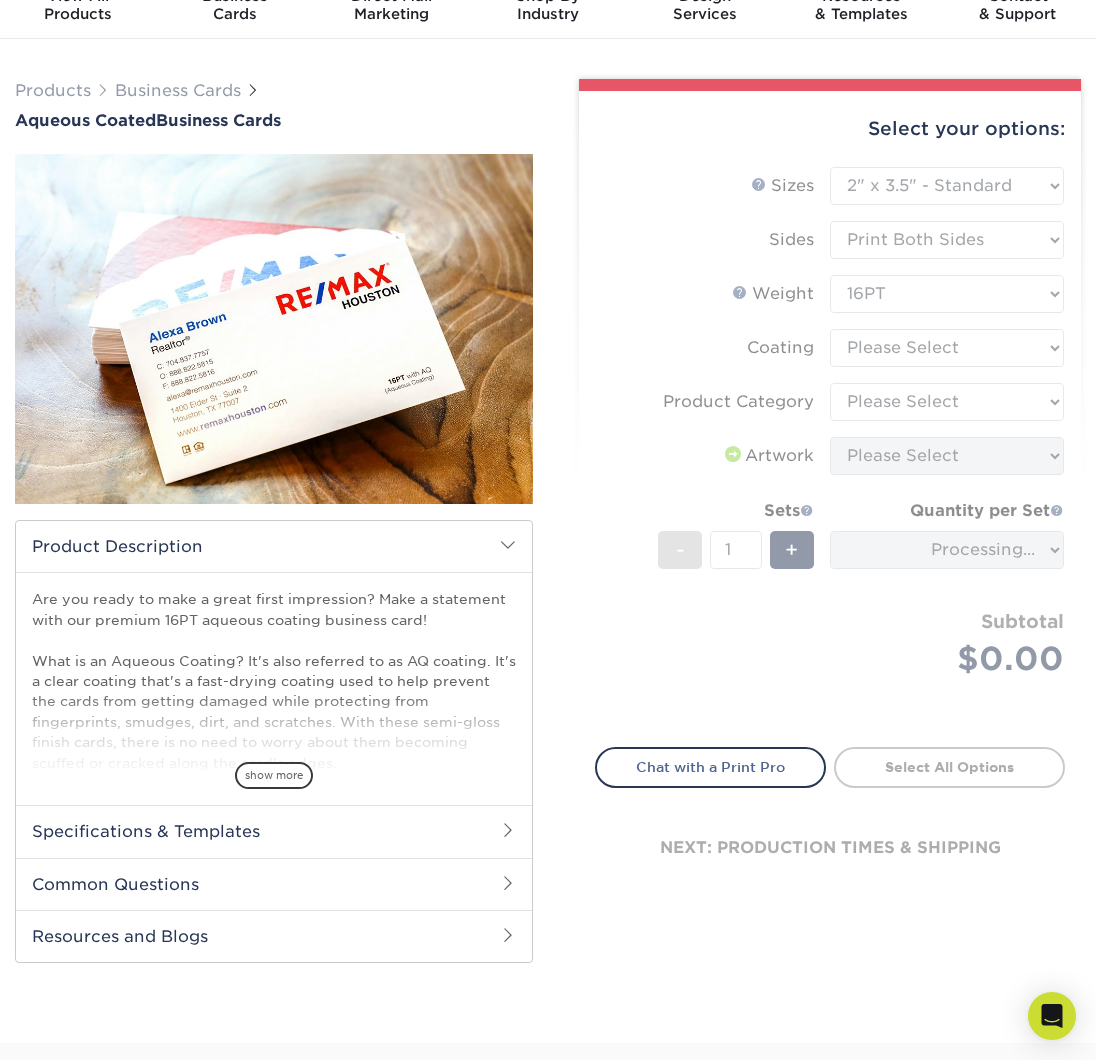 click on "Sizes Help Sizes
Please Select
1.5" x 3.5"  - Mini
1.75" x 3.5" - Mini 2" x 3" - Mini Sides Please Select" at bounding box center (830, 445) 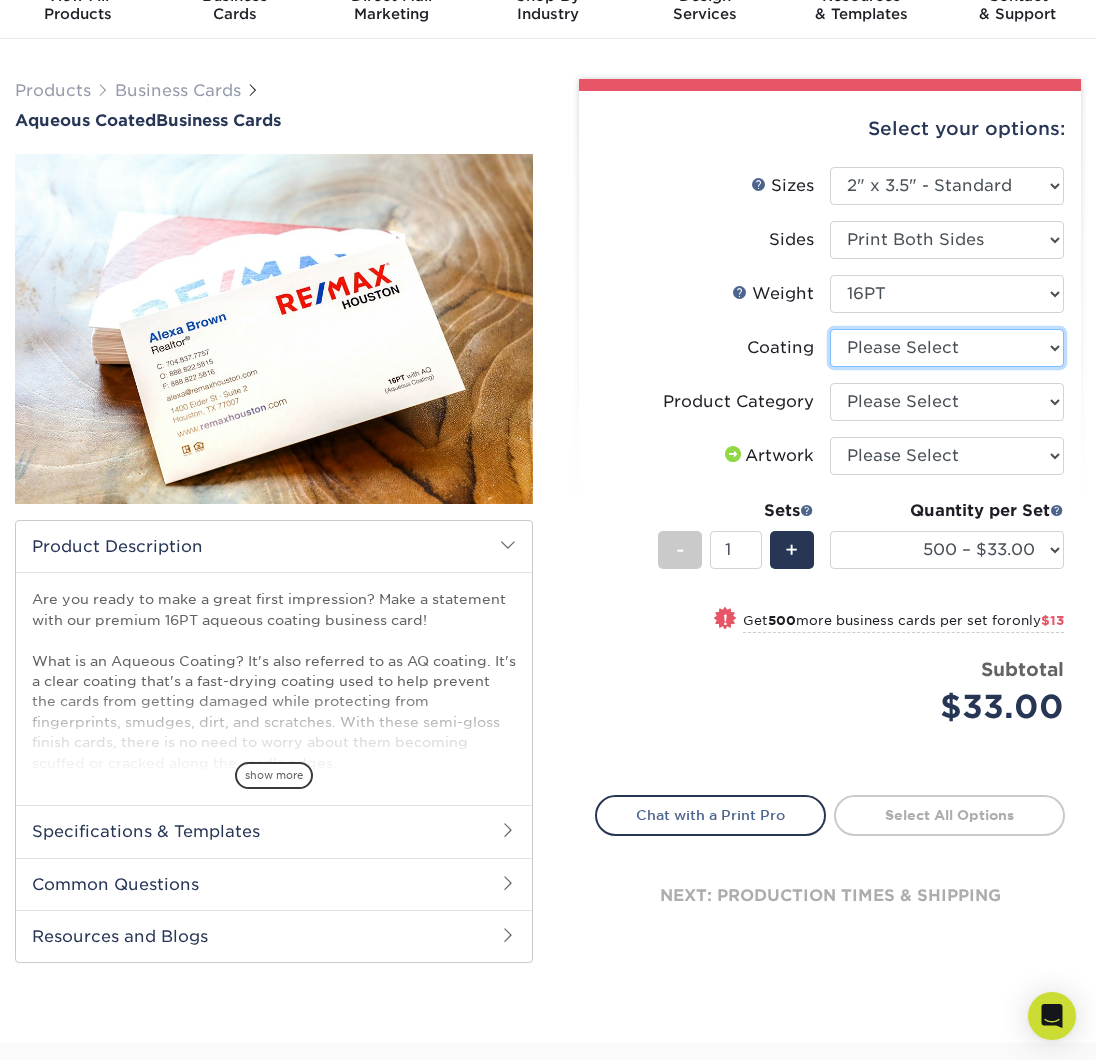 click at bounding box center (947, 348) 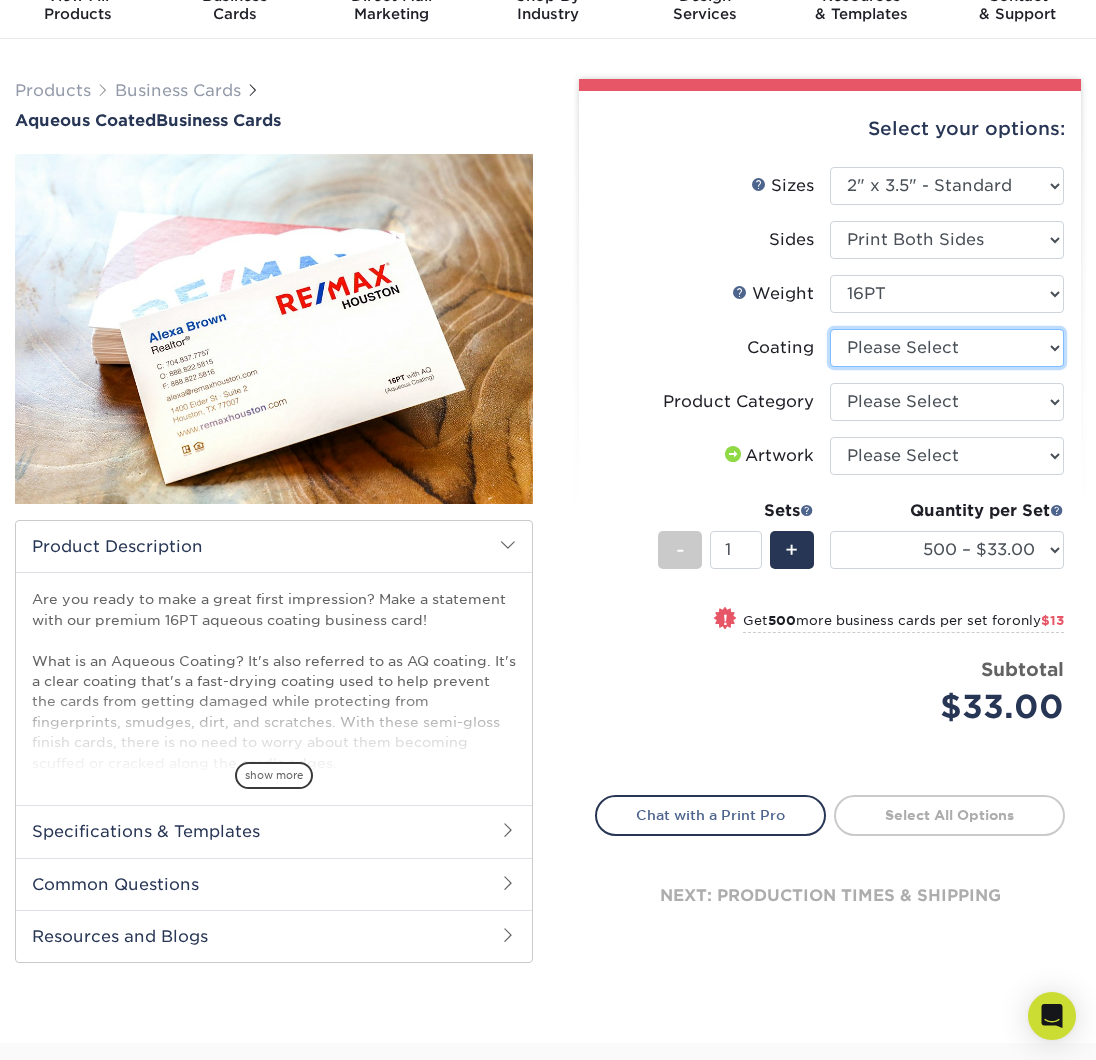 select on "d41dab50-ff65-4f4f-bb17-2afe4d36ae33" 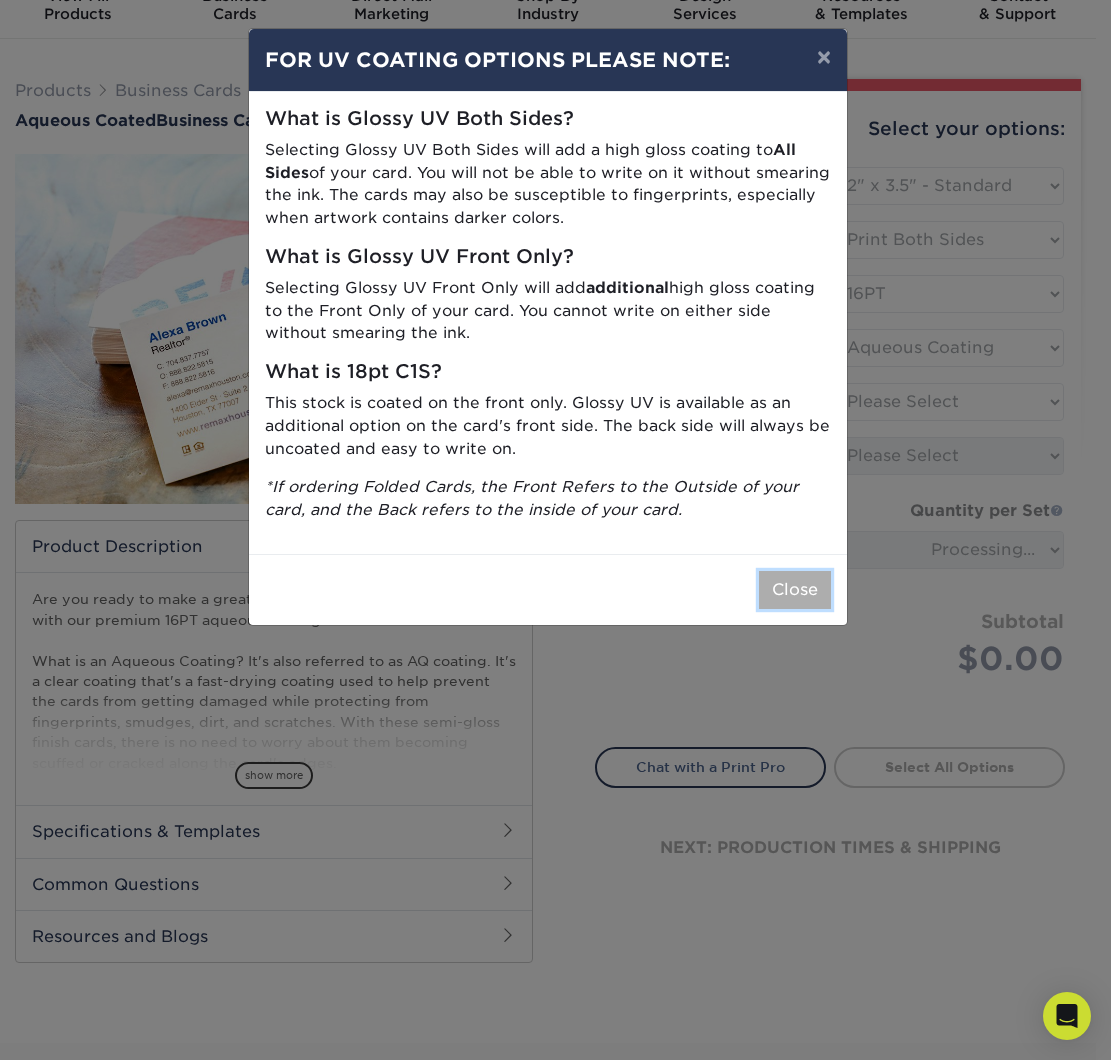 click on "Close" at bounding box center (795, 590) 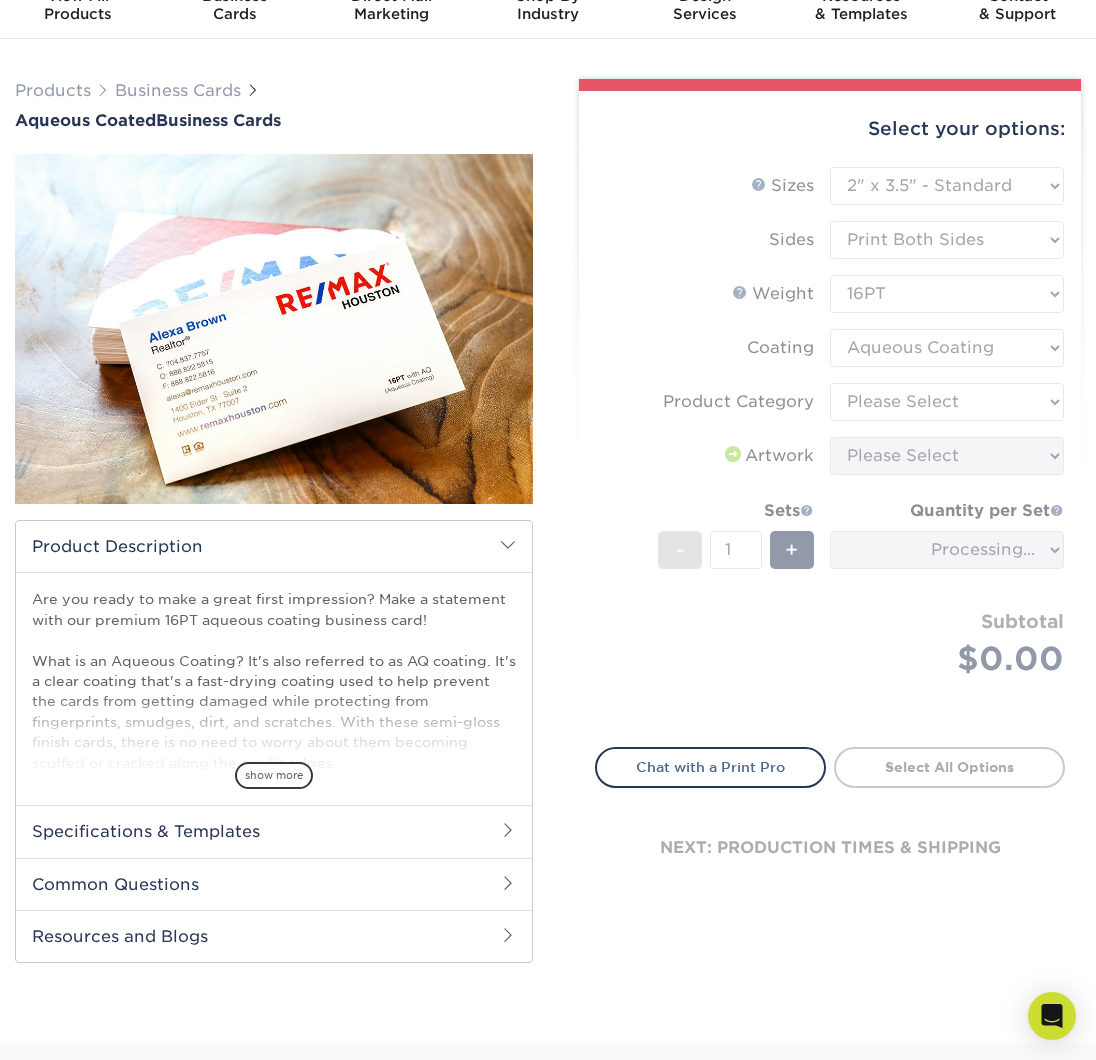 click on "Sizes Help Sizes
Please Select
1.5" x 3.5"  - Mini
1.75" x 3.5" - Mini 2" x 3" - Mini Sides Please Select" at bounding box center [830, 445] 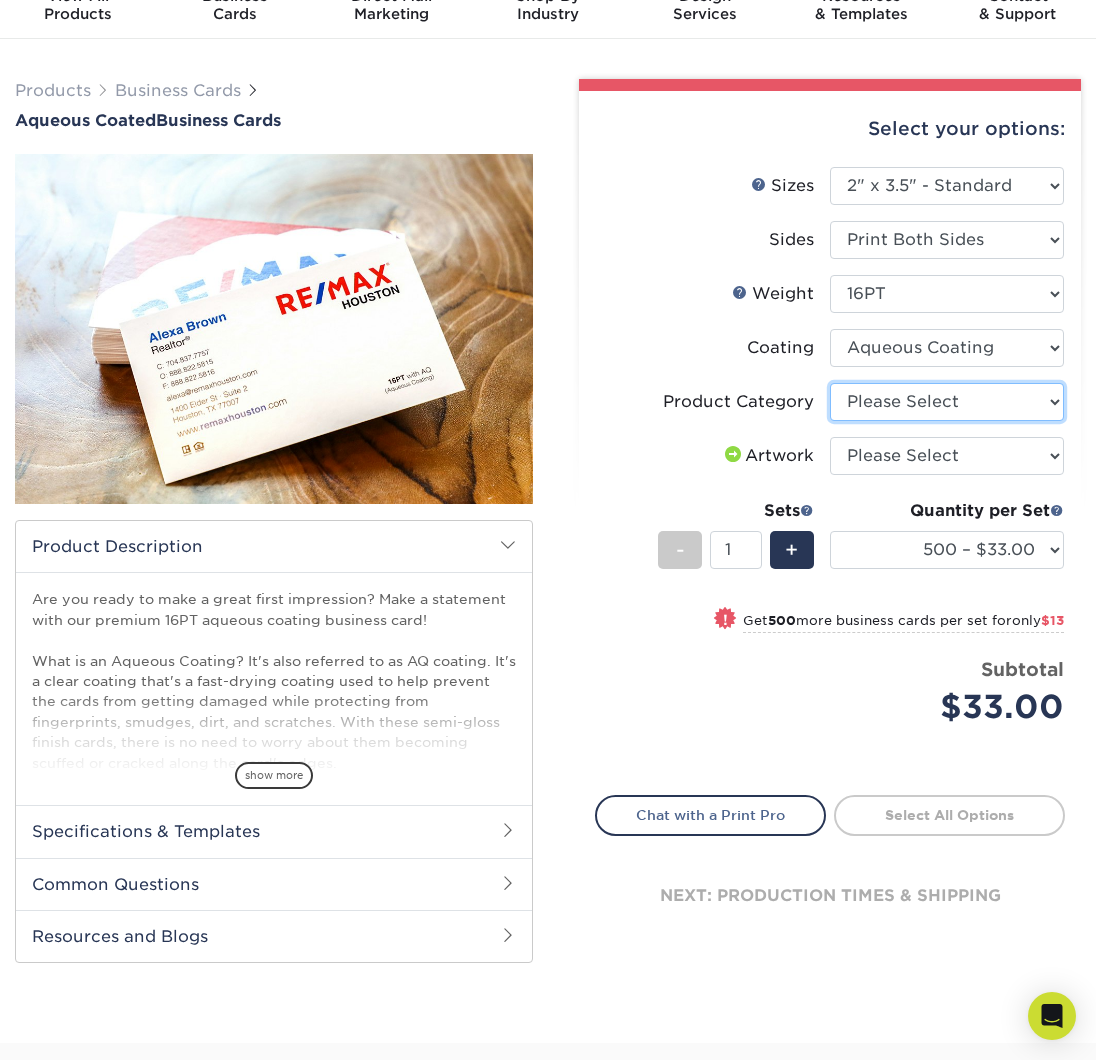 click on "Please Select Business Cards" at bounding box center (947, 402) 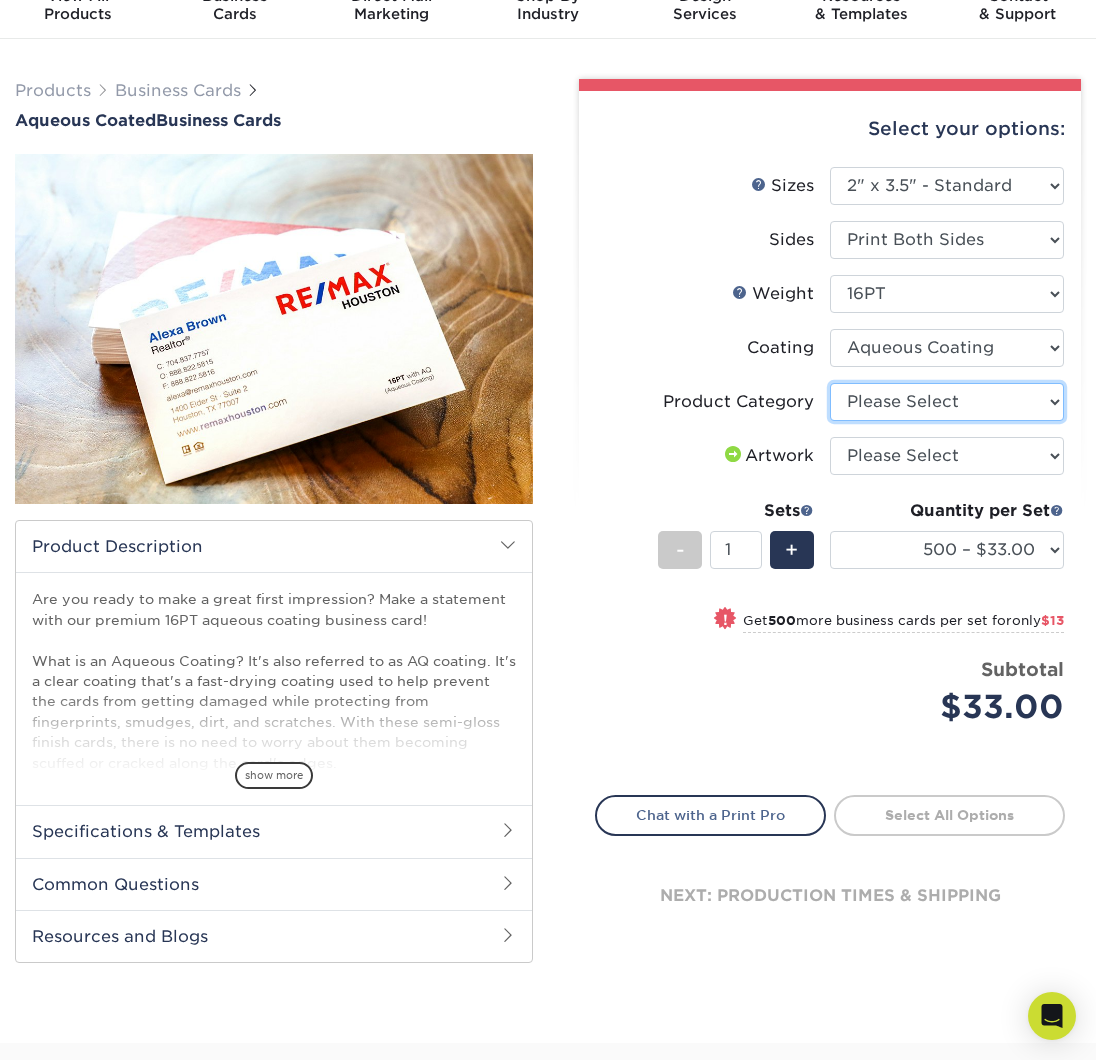 select on "3b5148f1-0588-4f88-a218-97bcfdce65c1" 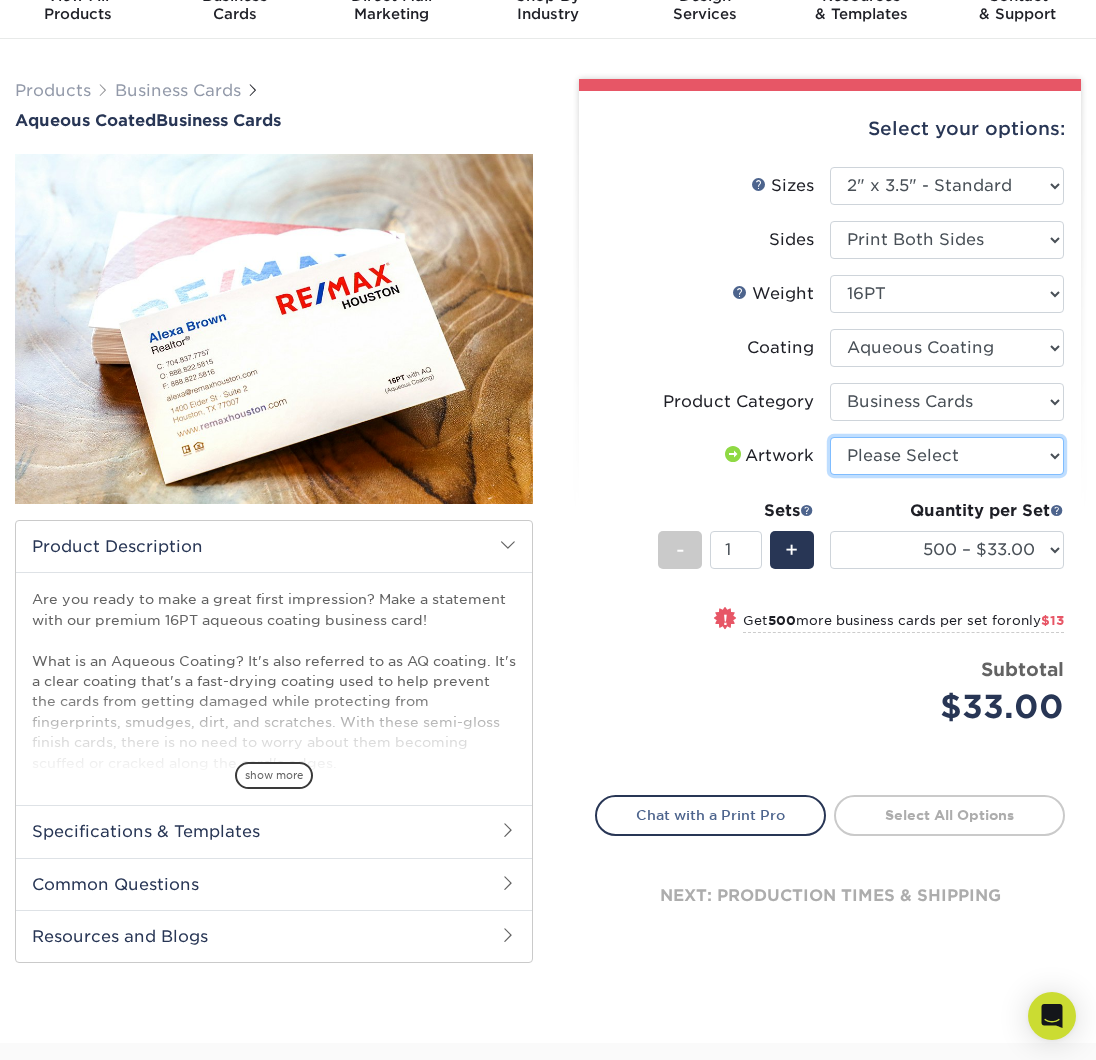 click on "Please Select I will upload files I need a design - $100" at bounding box center [947, 456] 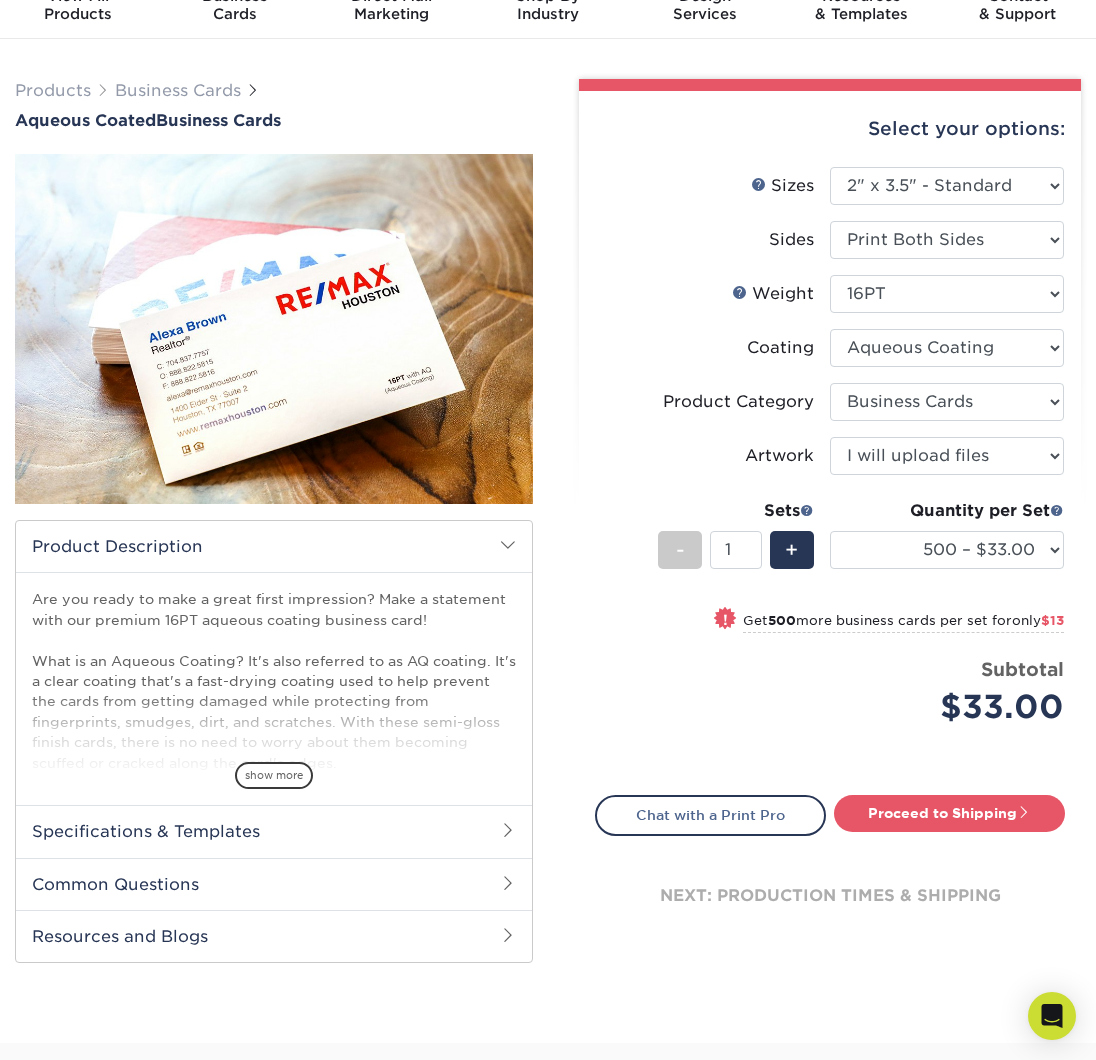 click on "Quantity per Set
500 – $33.00 1000 – $46.00 2500 – $99.00 5000 – $141.00 7500 – $224.00 10000 – $247.00 15000 – $364.00 20000 – $477.00 25000 – $591.00
(Price includes envelopes)" at bounding box center (947, 545) 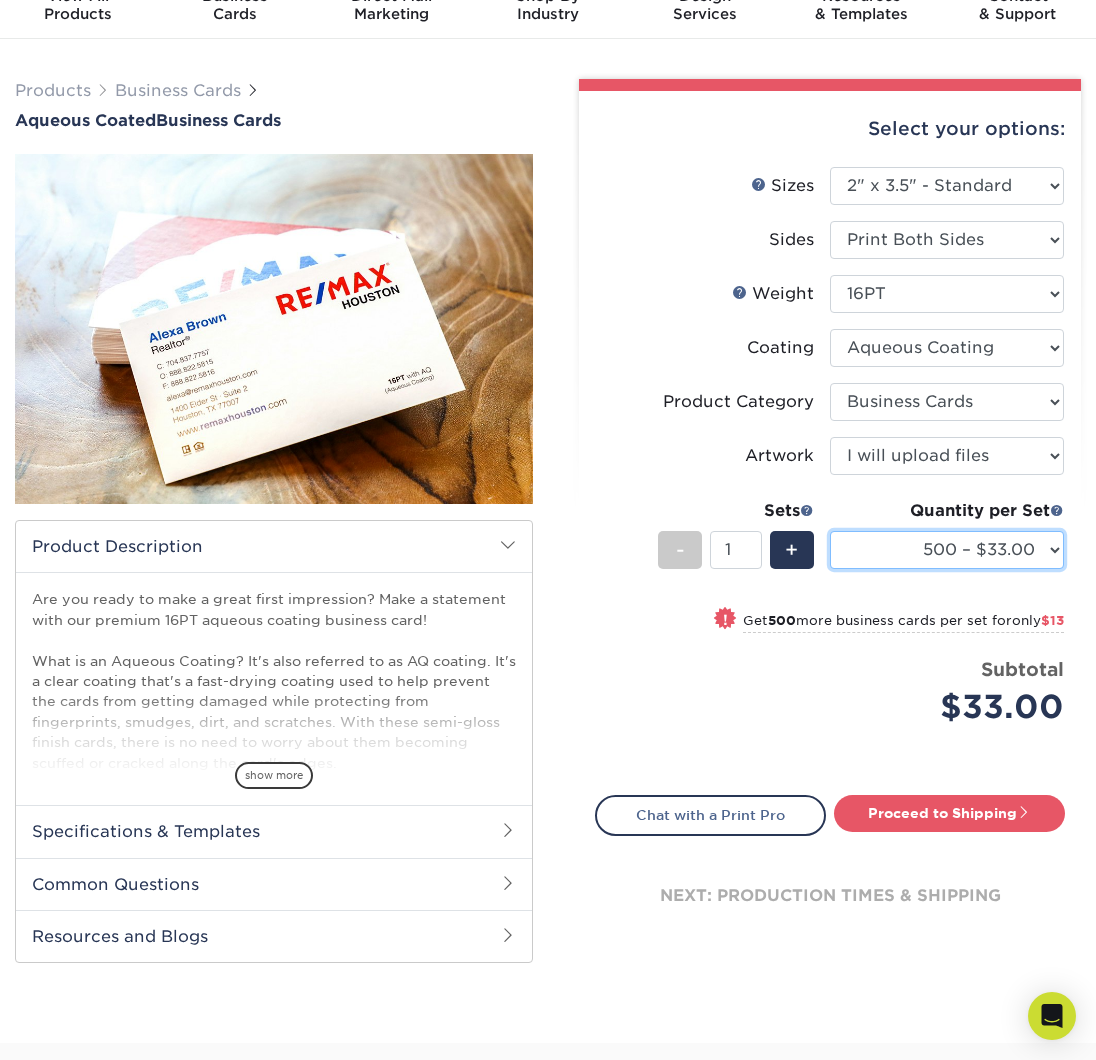 click on "500 – $33.00 1000 – $46.00 2500 – $99.00 5000 – $141.00 7500 – $224.00 10000 – $247.00 15000 – $364.00 20000 – $477.00 25000 – $591.00" at bounding box center (947, 550) 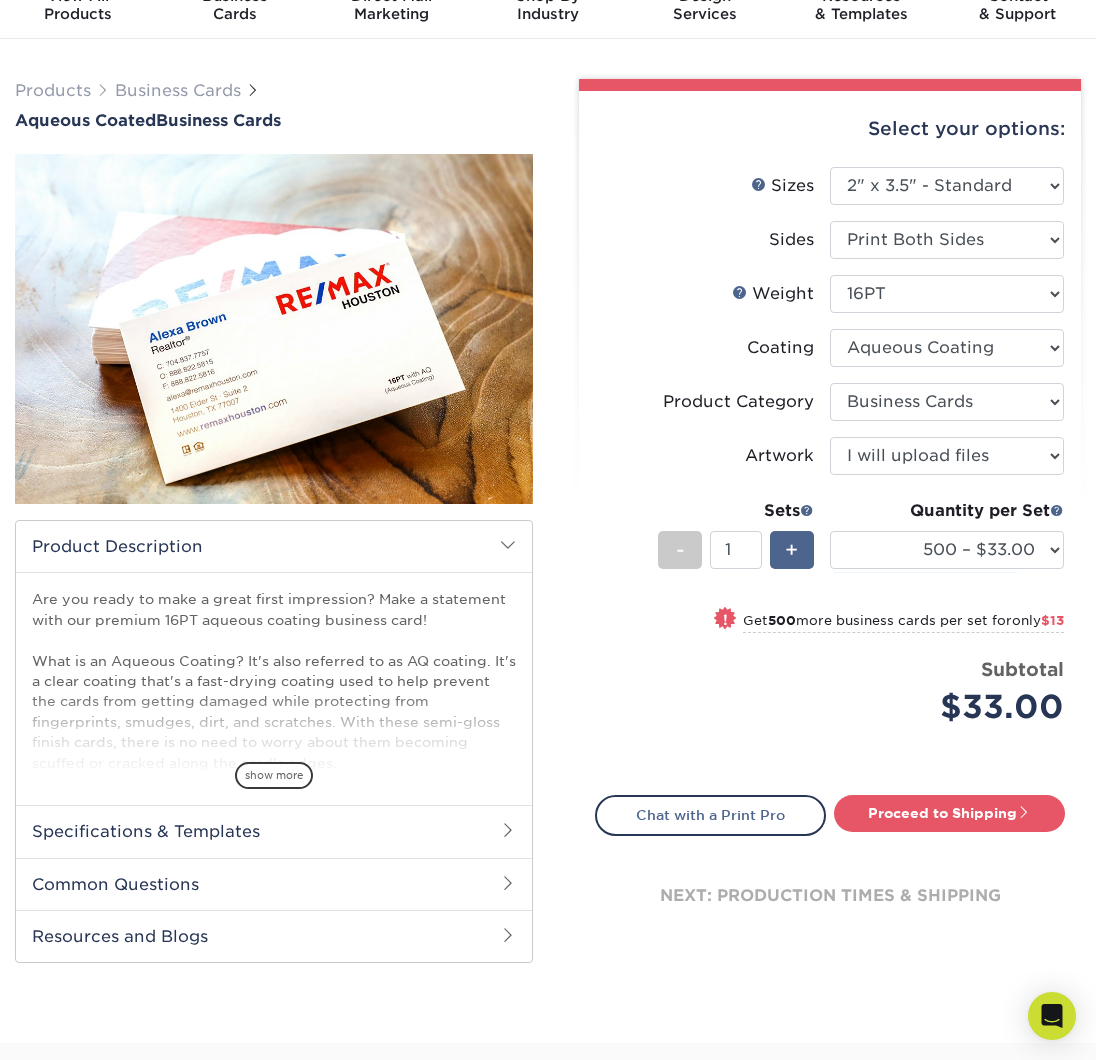 click on "+" at bounding box center (792, 550) 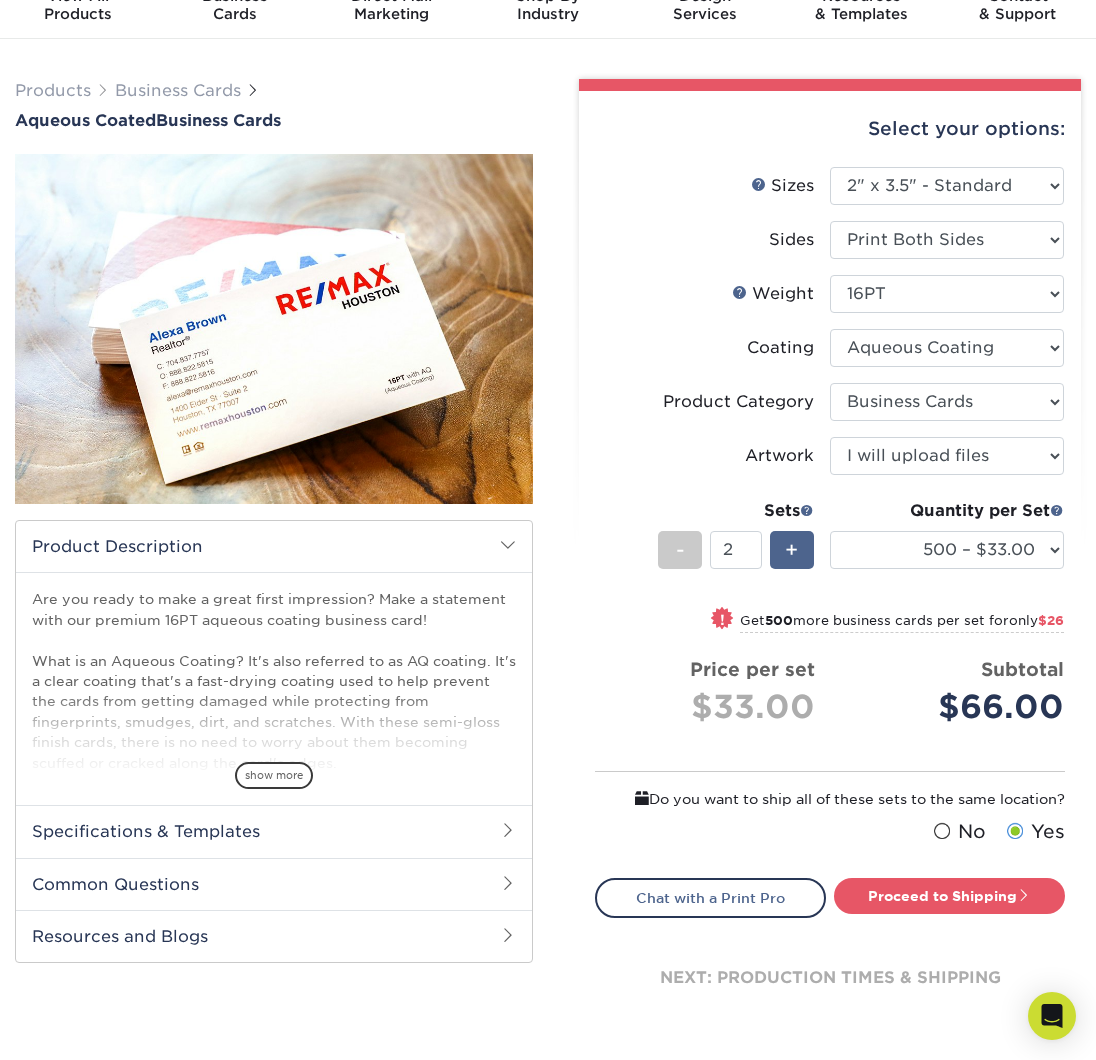 click on "+" at bounding box center (792, 550) 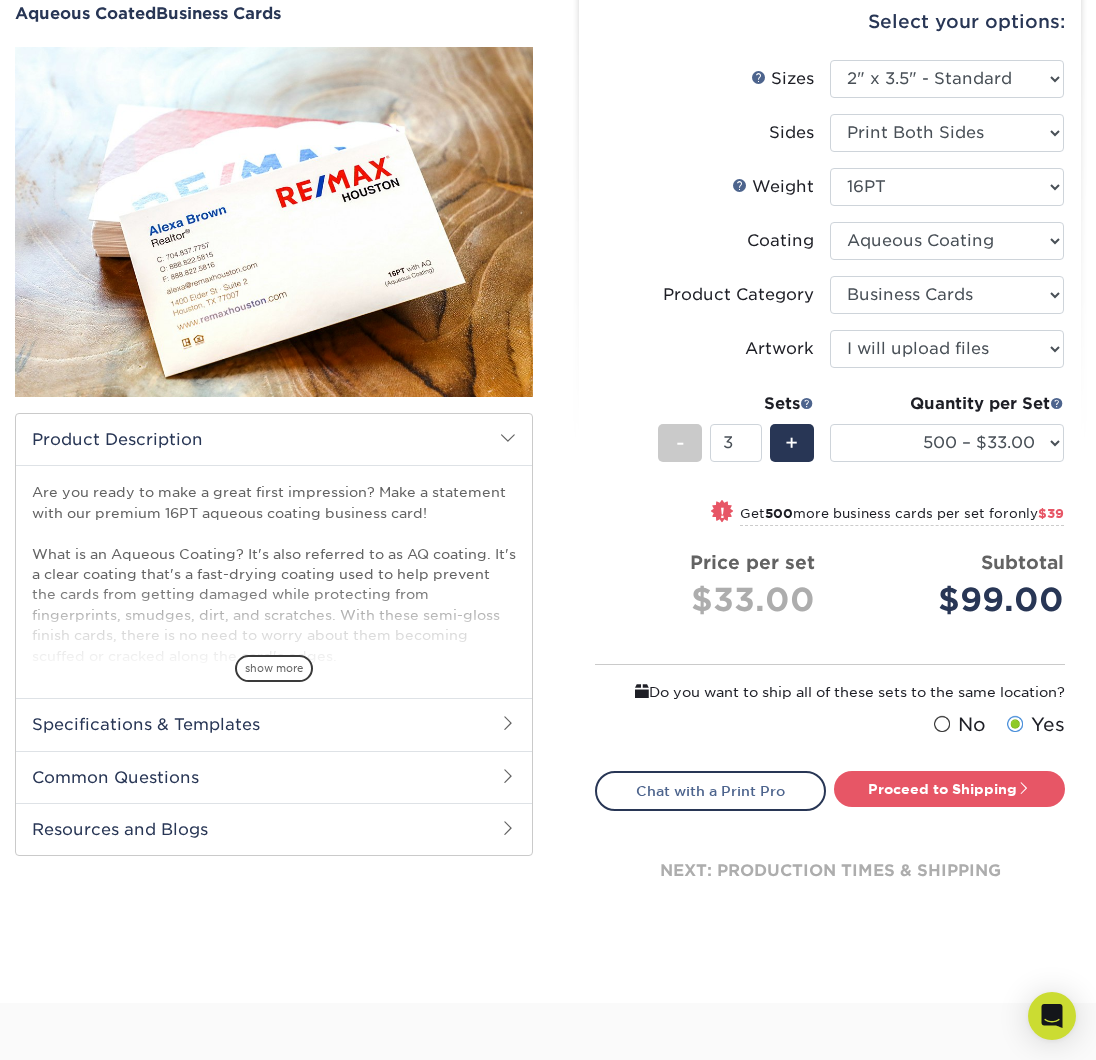 scroll, scrollTop: 256, scrollLeft: 0, axis: vertical 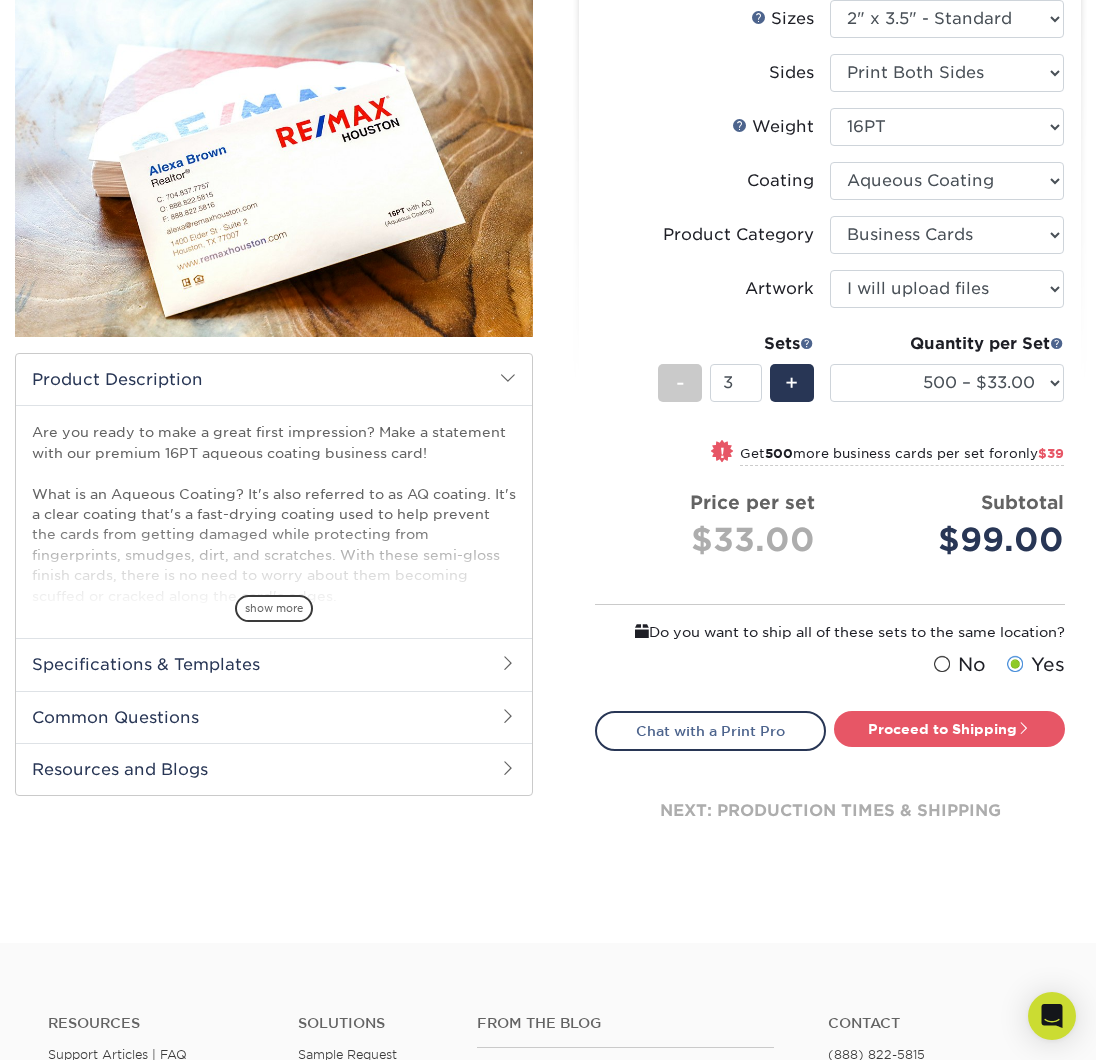 click on "No" at bounding box center [957, 665] 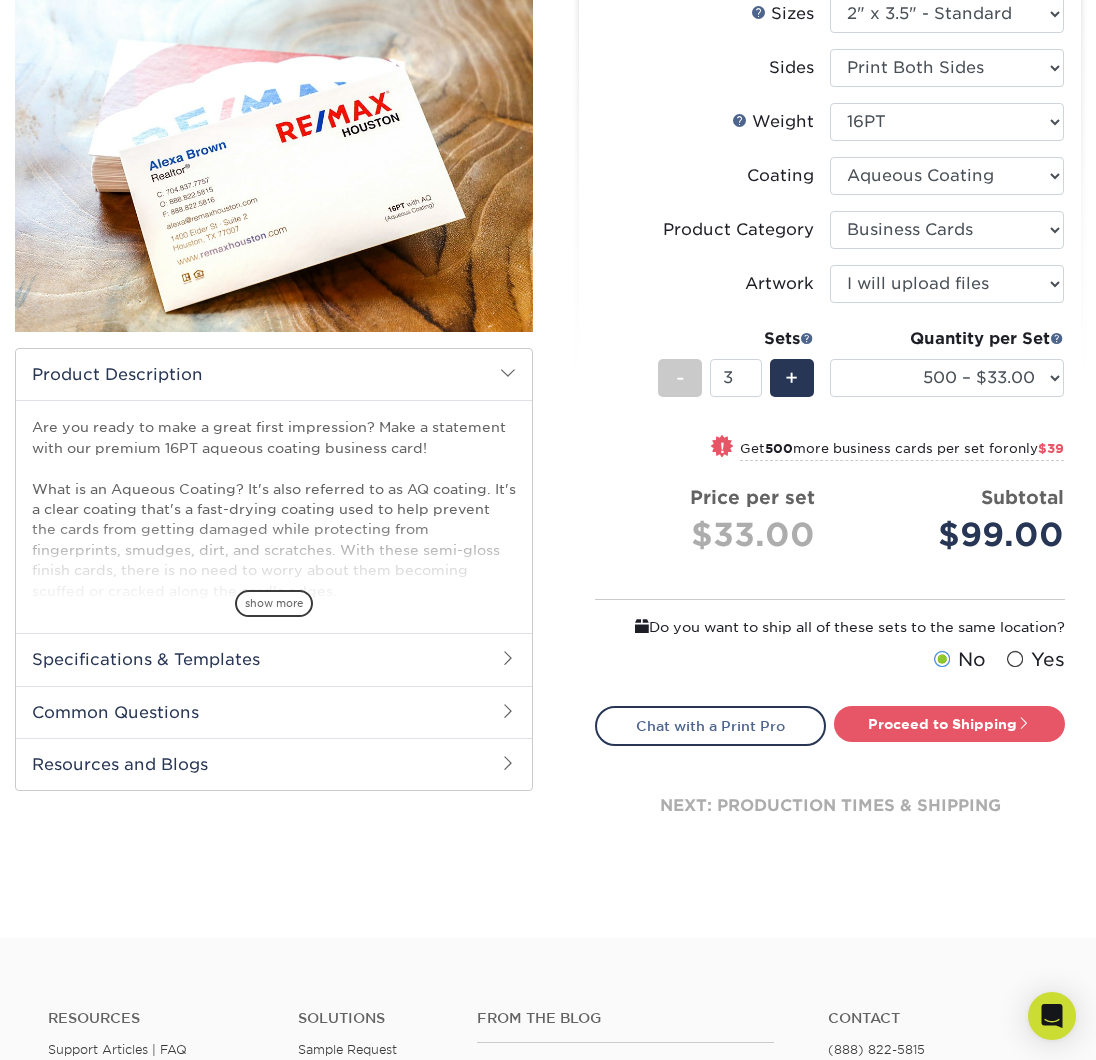 scroll, scrollTop: 264, scrollLeft: 0, axis: vertical 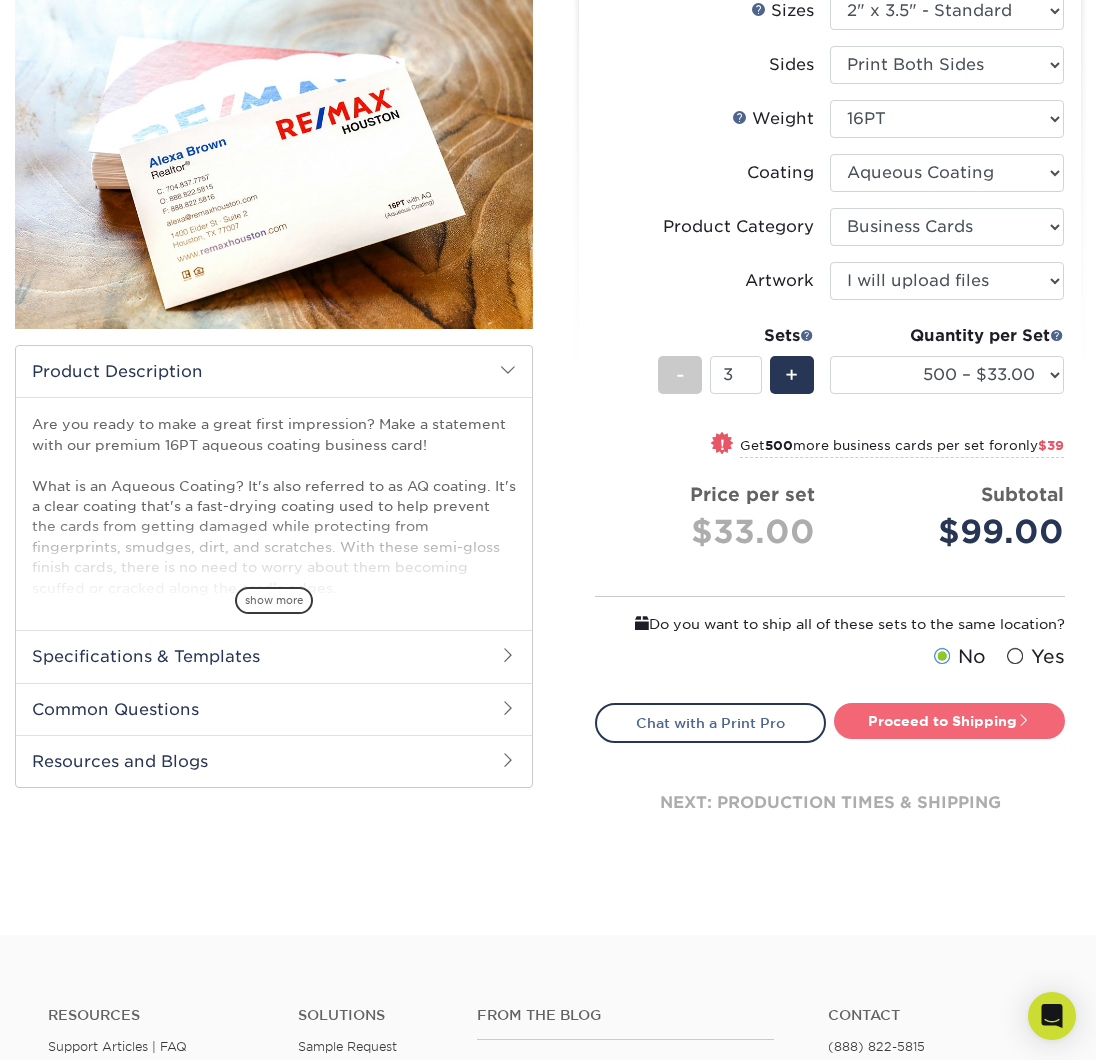 click on "Proceed to Shipping" at bounding box center (949, 721) 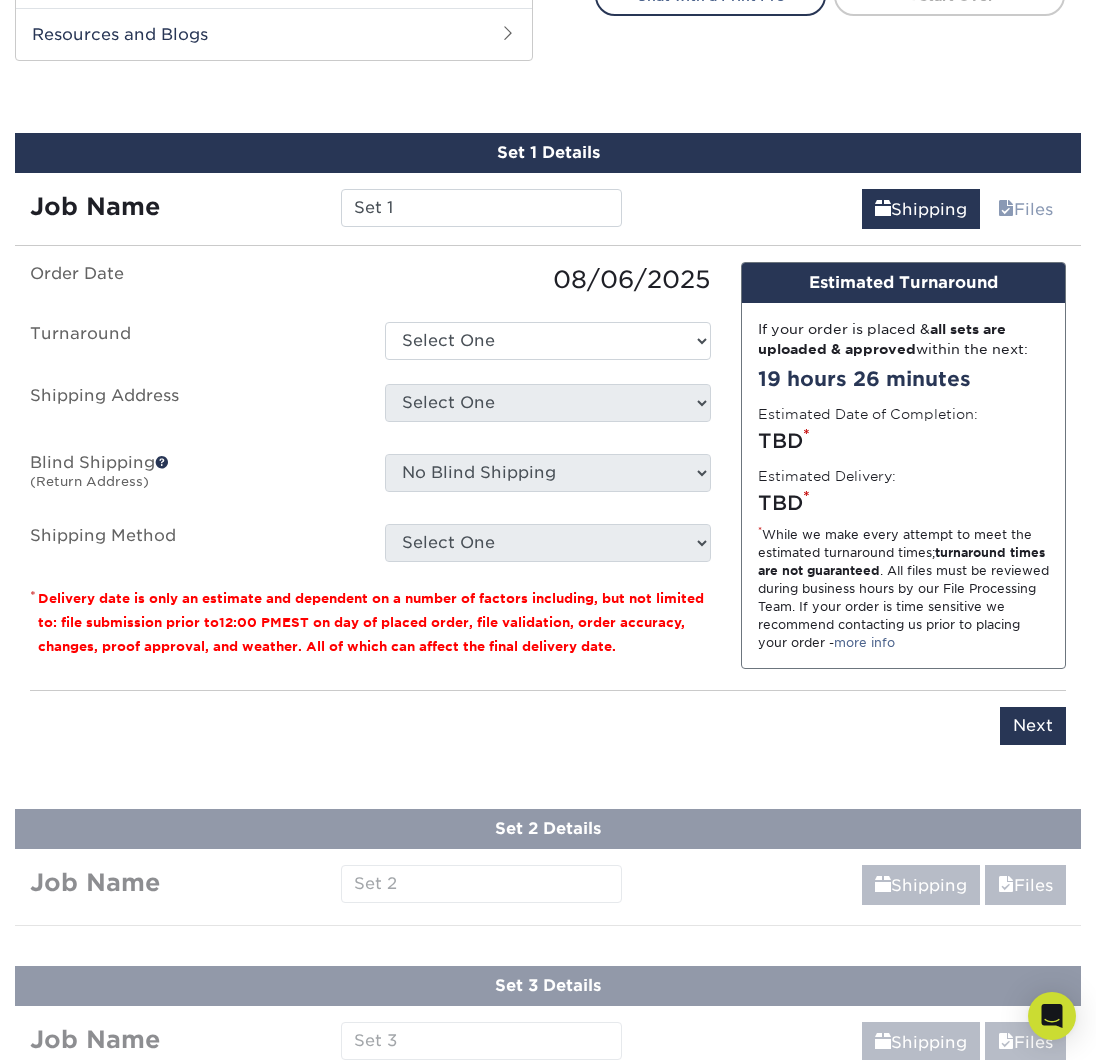 scroll, scrollTop: 1020, scrollLeft: 0, axis: vertical 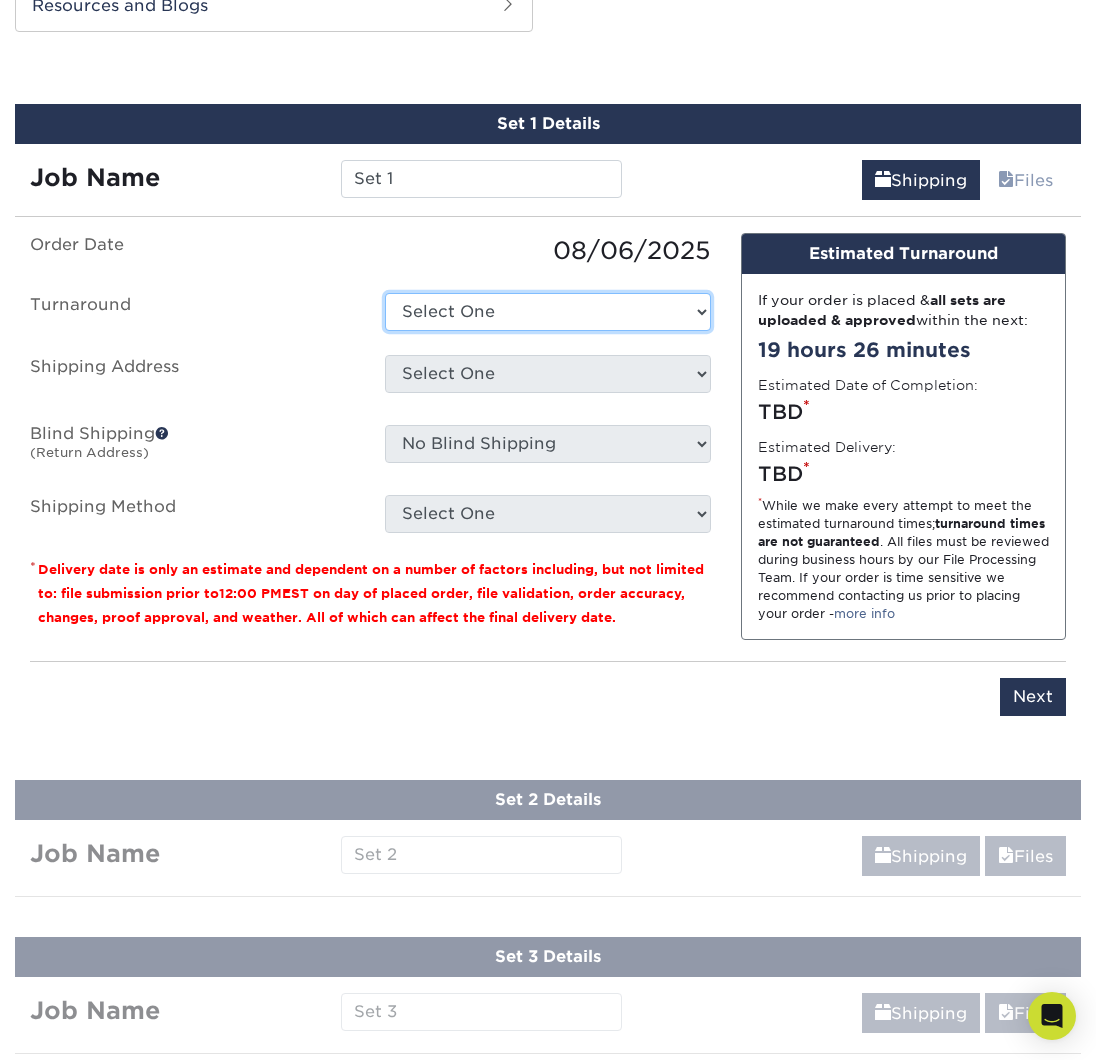 click on "Select One 2-4 Business Days 2 Day Next Business Day" at bounding box center [547, 312] 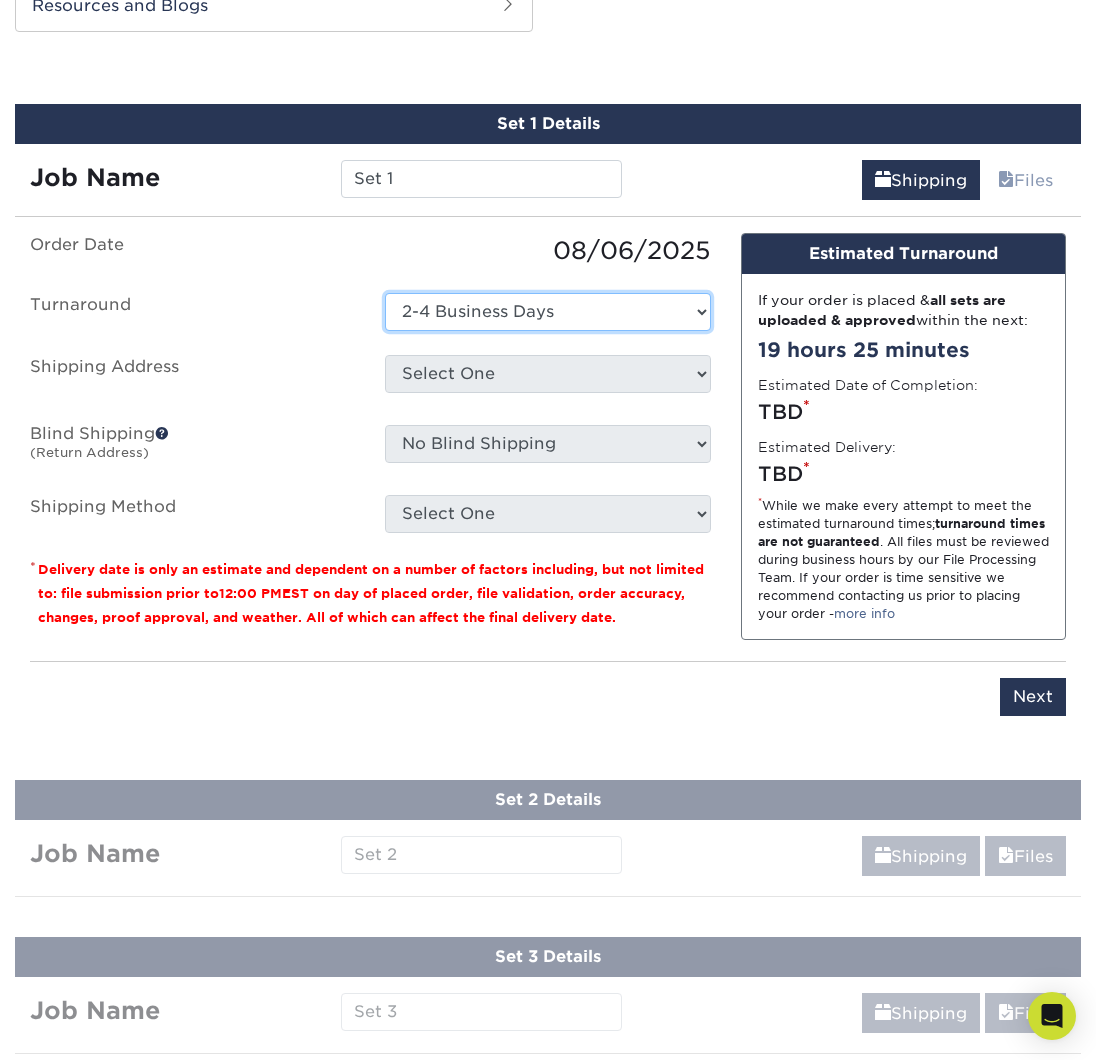 click on "Select One 2-4 Business Days 2 Day Next Business Day" at bounding box center [547, 312] 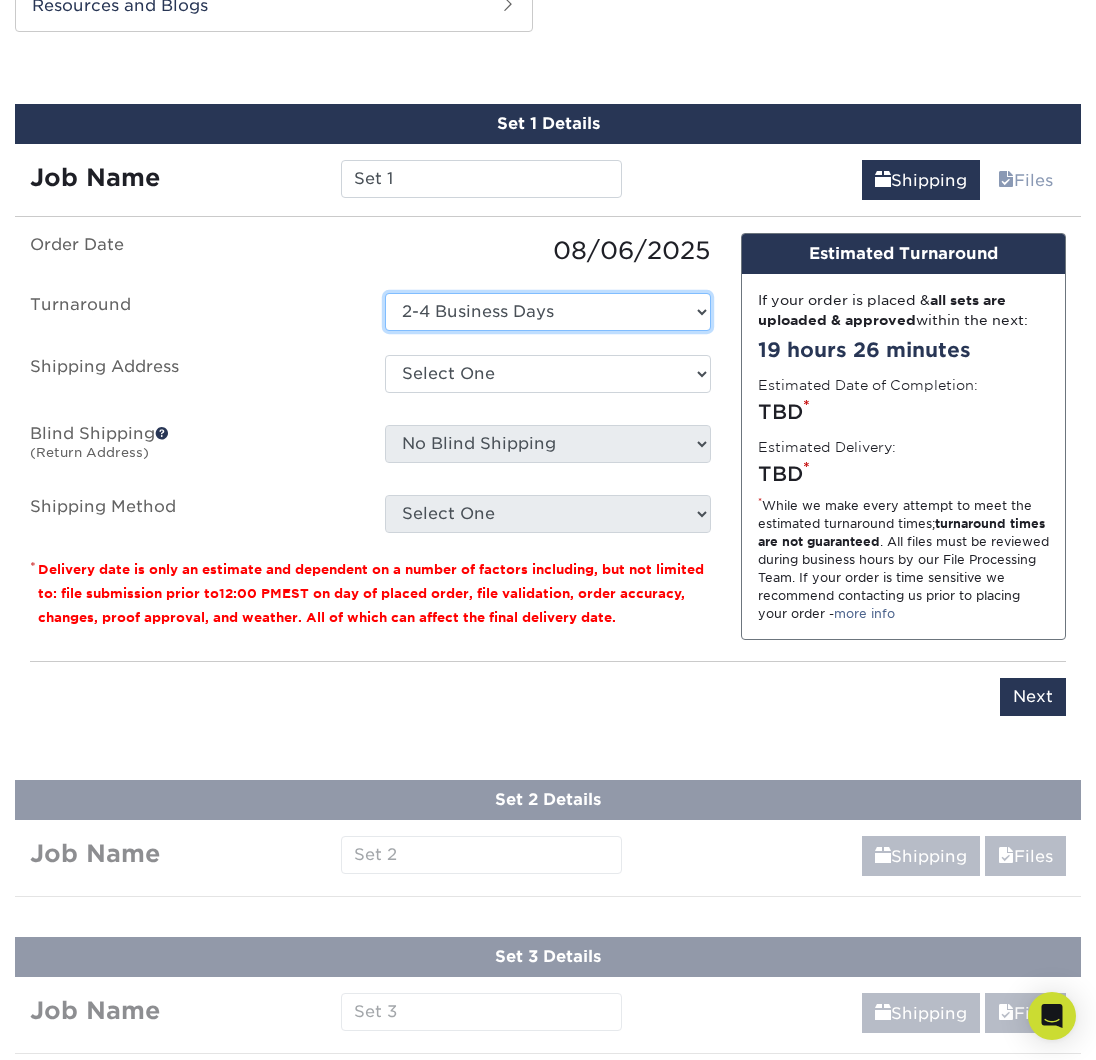 select on "-1" 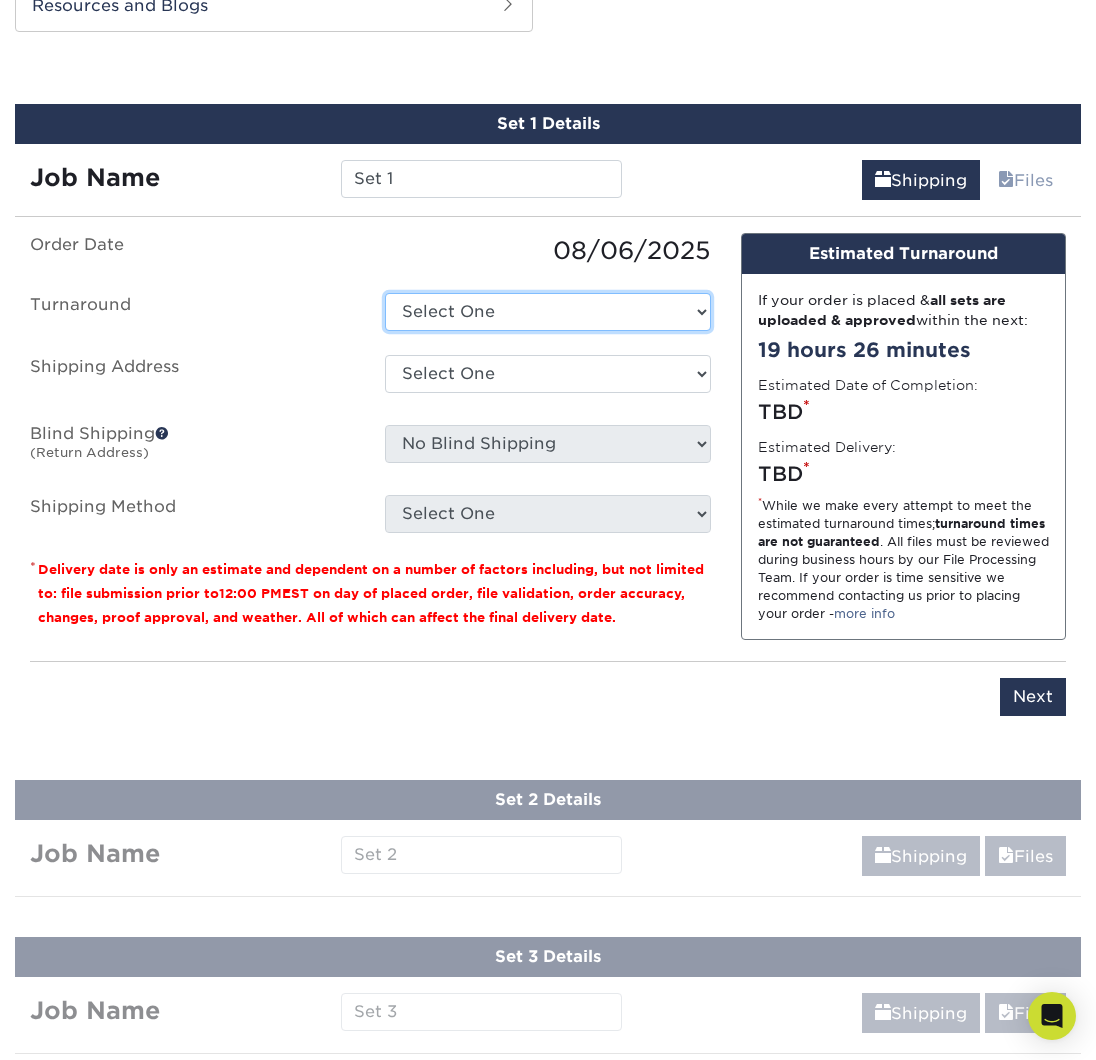 click on "Select One 2-4 Business Days 2 Day Next Business Day" at bounding box center (547, 312) 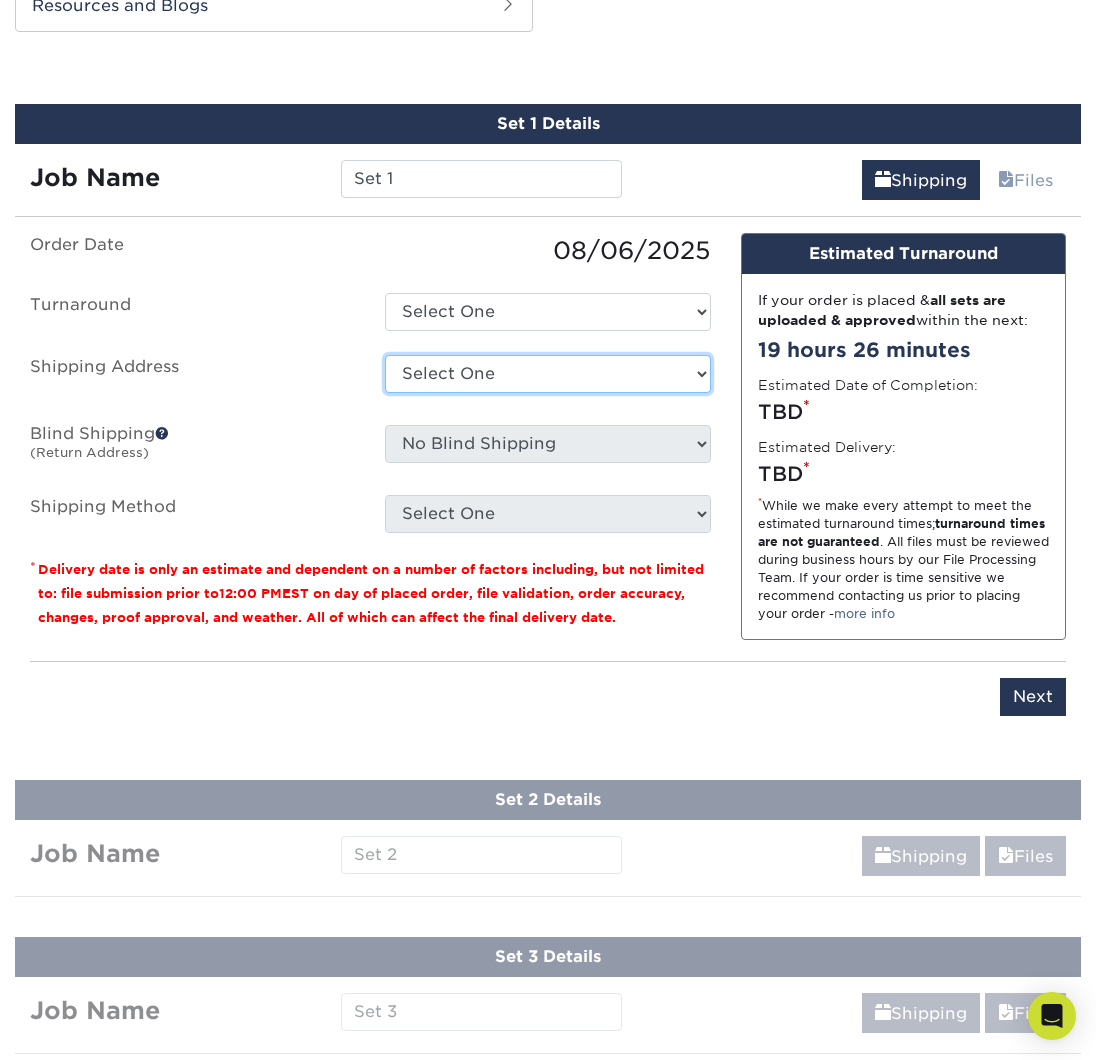 click on "Select One
[NUMBER] [STREET]
[FIRST] [LAST]
[FIRST] [LAST]
[FIRST] [LAST] 3C Fencing inc
Contractors State License Preparation
[FIRST] [LAST]
CSLP Anaheim
CSLP Chula Vista
CSLP EL MONTE
CSLP GARDEN GROOVE
CSLP Highland
CSLP North Hills
CSLP SACRAMENTO
CSLP Sacramento
CSLP San Bernardino
CSLP Temecula
[FIRST] [LAST]
El Monte - [FIRST] [LAST]
[FIRST] [LAST]
[FIRST] [LAST]
[FIRST] [LAST]" at bounding box center [547, 374] 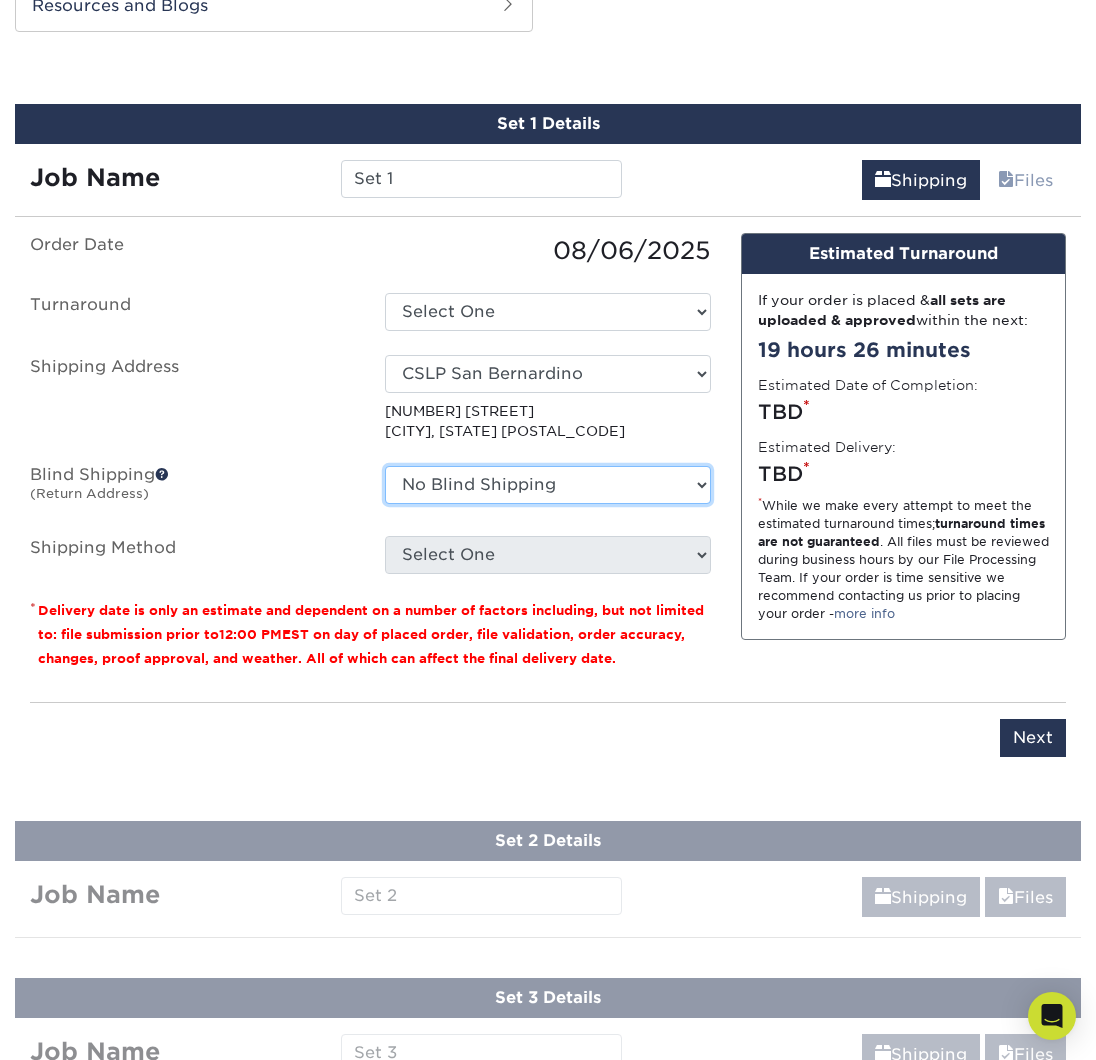 click on "No Blind Shipping
[NUMBER] [STREET]
[FIRST] [LAST]
[FIRST] [LAST]
[FIRST] [LAST] 3C Fencing inc
Contractors State License Preparation
[FIRST] [LAST]
CSLP Anaheim
CSLP Chula Vista
CSLP EL MONTE
CSLP GARDEN GROOVE
CSLP Highland
CSLP North Hills
CSLP SACRAMENTO
CSLP Sacramento
CSLP San Bernardino
CSLP Temecula
[FIRST] [LAST]
El Monte - [FIRST] [LAST]
[FIRST] [LAST]
[FIRST] [LAST]
[FIRST] [LAST]" at bounding box center (547, 485) 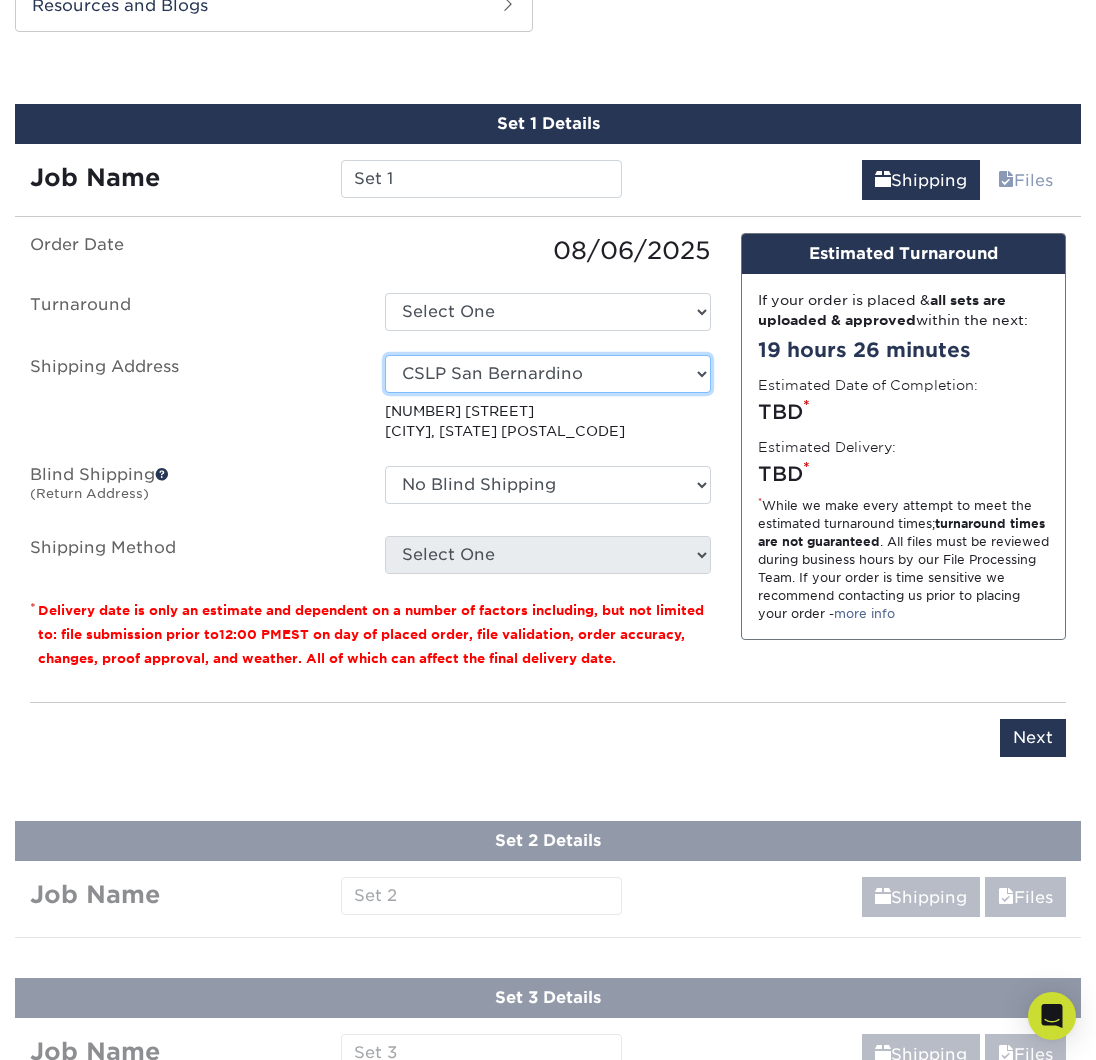 click on "Select One
[NUMBER] [STREET]
[FIRST] [LAST]
[FIRST] [LAST]
[FIRST] [LAST] 3C Fencing inc
Contractors State License Preparation
[FIRST] [LAST]
CSLP Anaheim
CSLP Chula Vista
CSLP EL MONTE
CSLP GARDEN GROOVE
CSLP Highland
CSLP North Hills
CSLP SACRAMENTO
CSLP Sacramento
CSLP San Bernardino
CSLP Temecula
[FIRST] [LAST]
El Monte - [FIRST] [LAST]
[FIRST] [LAST]
[FIRST] [LAST]
[FIRST] [LAST]" at bounding box center [547, 374] 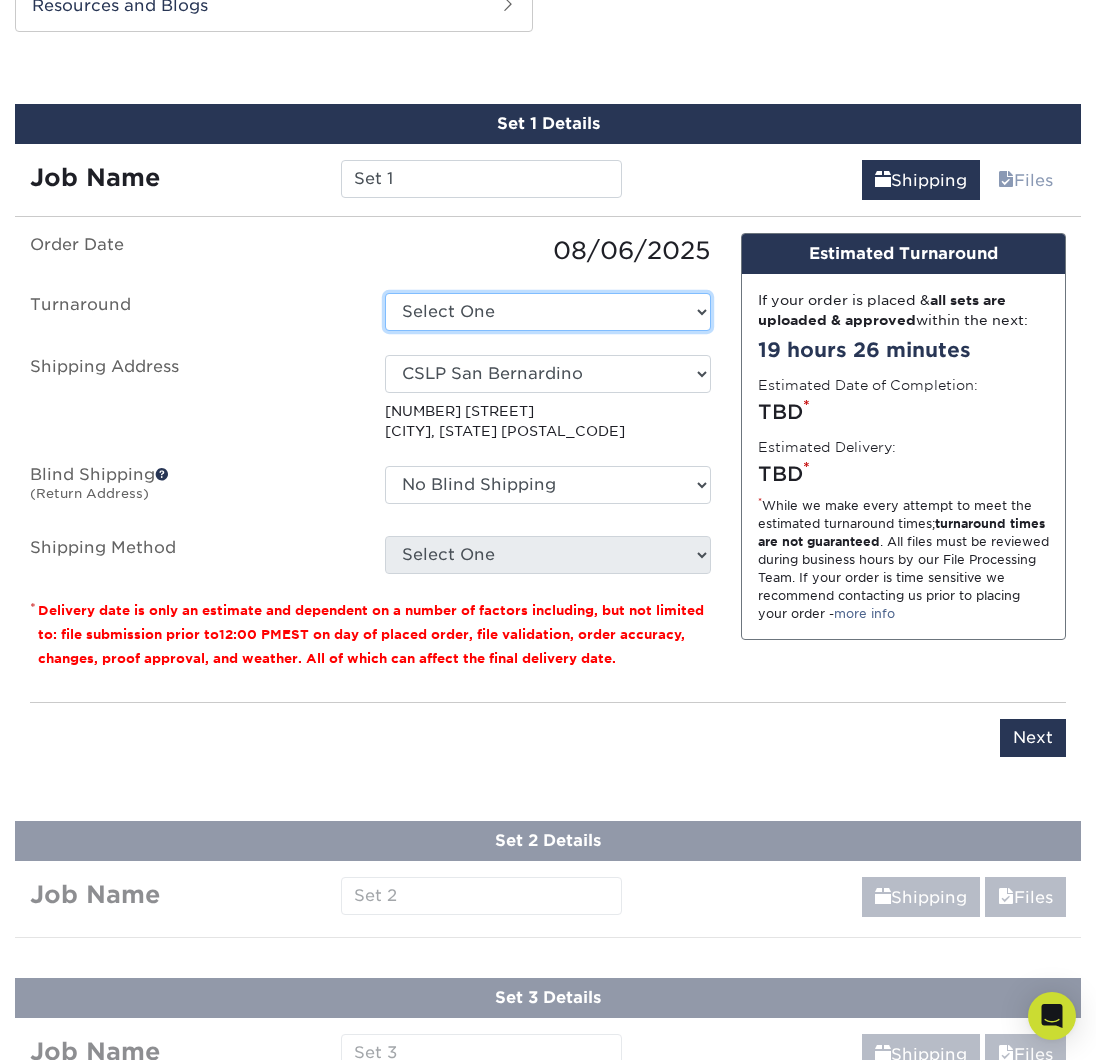 click on "Select One 2-4 Business Days 2 Day Next Business Day" at bounding box center (547, 312) 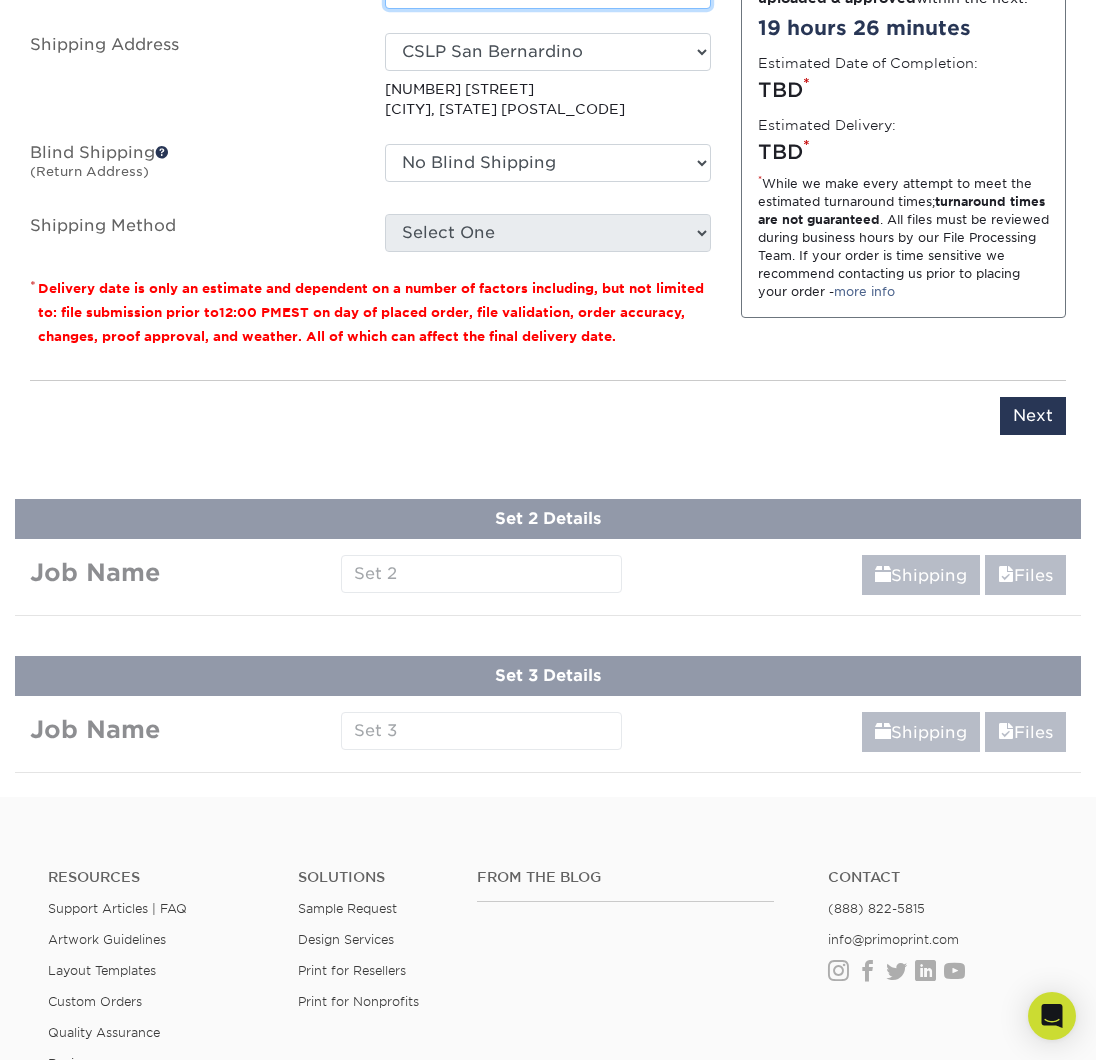 scroll, scrollTop: 1316, scrollLeft: 0, axis: vertical 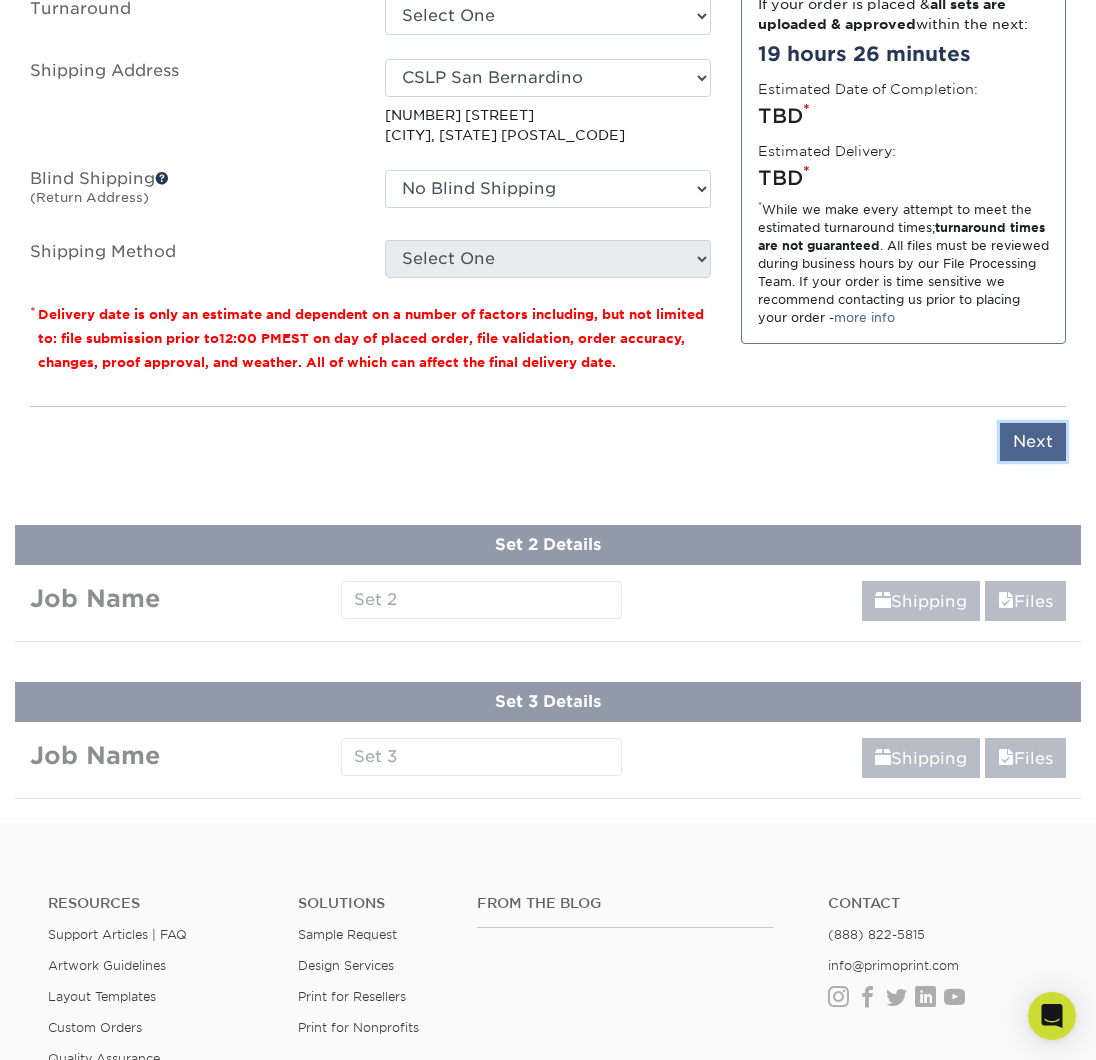 click on "Next" at bounding box center [1033, 442] 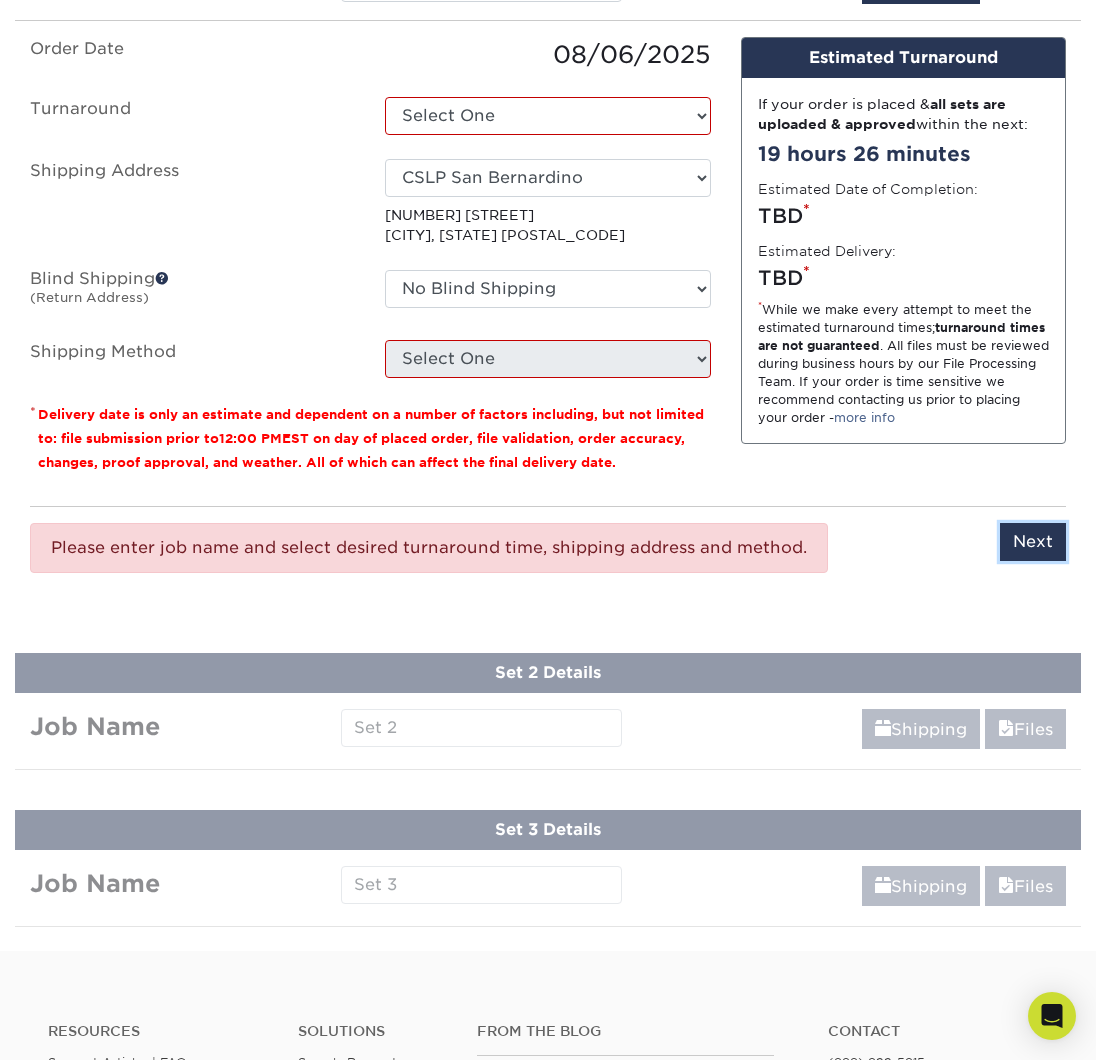 scroll, scrollTop: 1164, scrollLeft: 0, axis: vertical 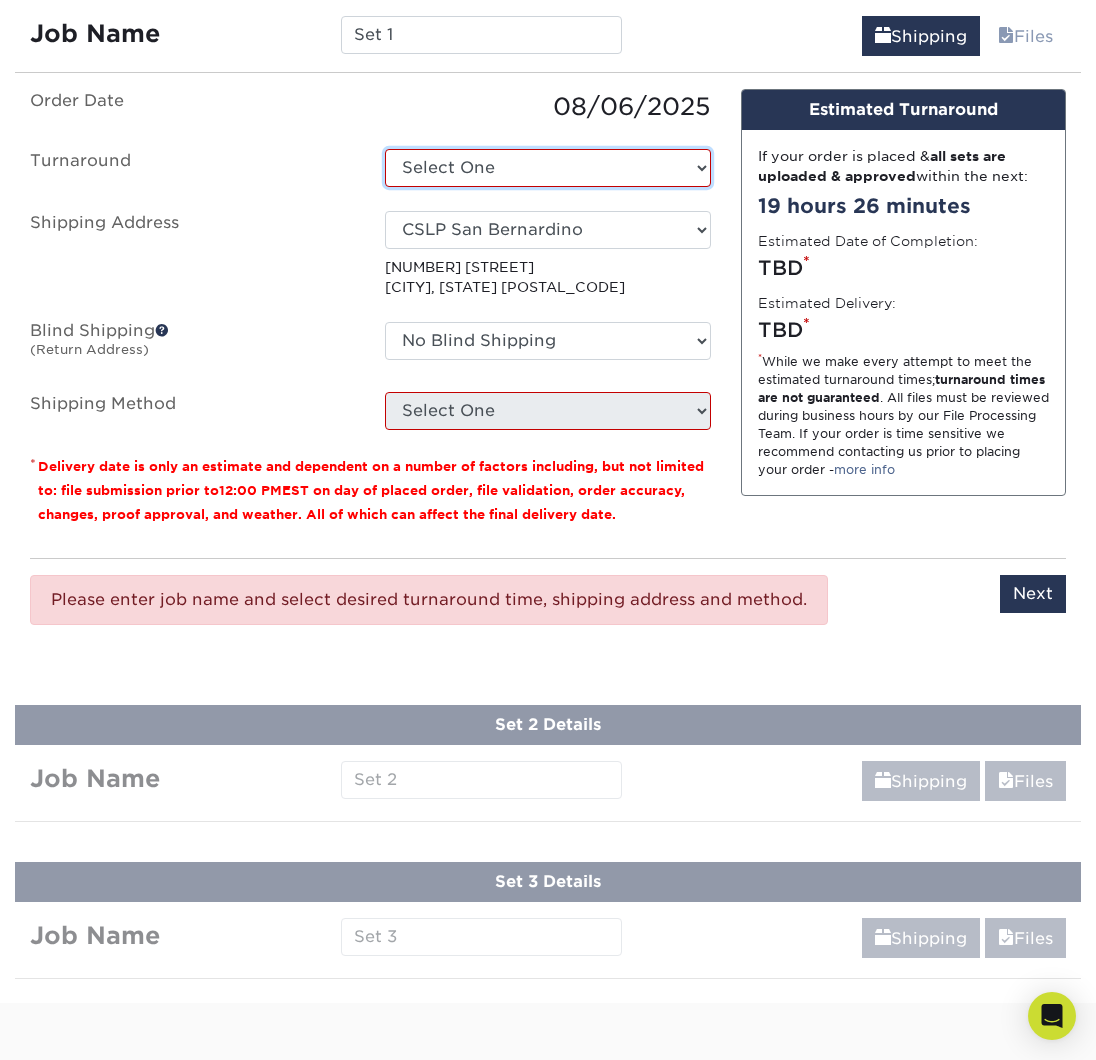 click on "Select One 2-4 Business Days 2 Day Next Business Day" at bounding box center (547, 168) 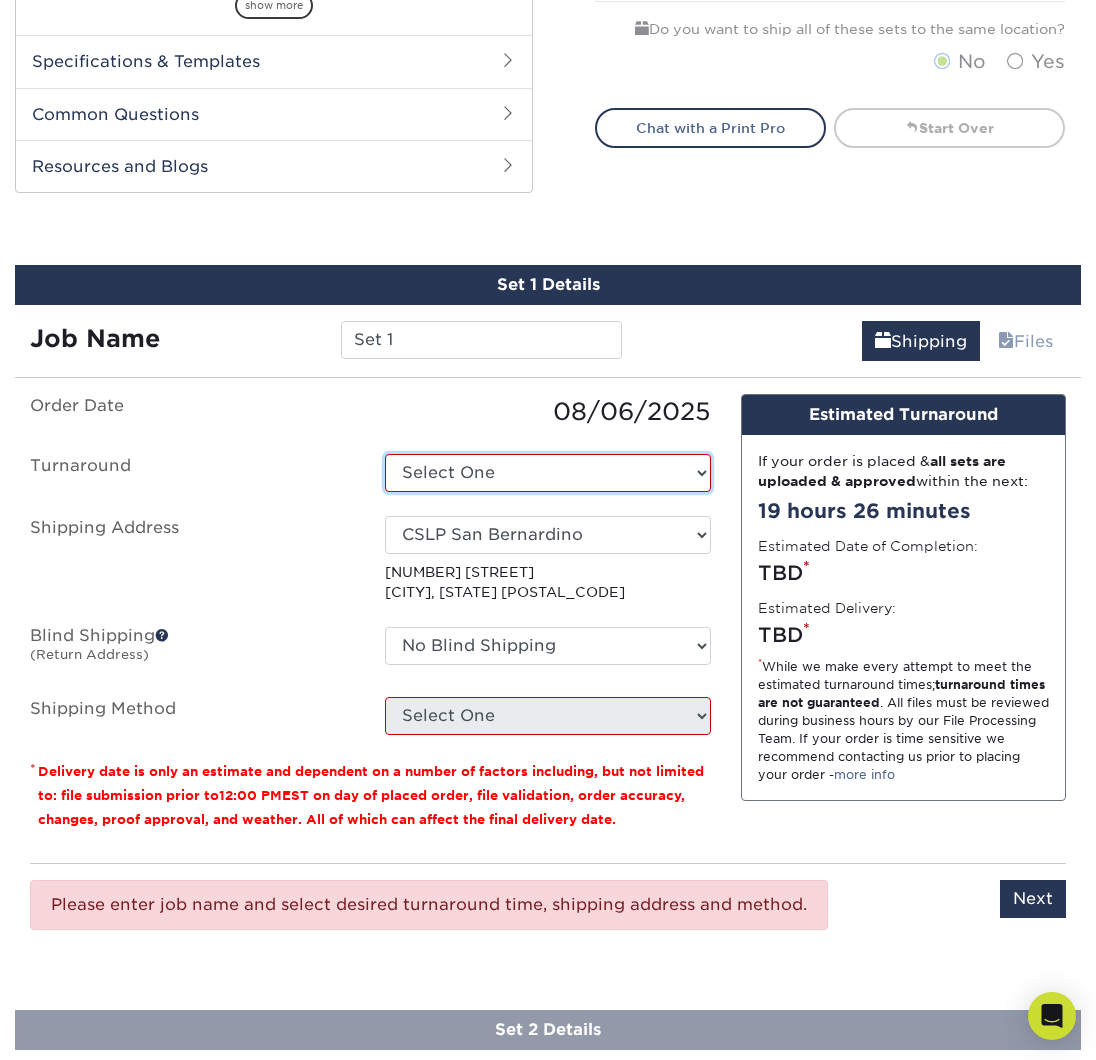 scroll, scrollTop: 846, scrollLeft: 0, axis: vertical 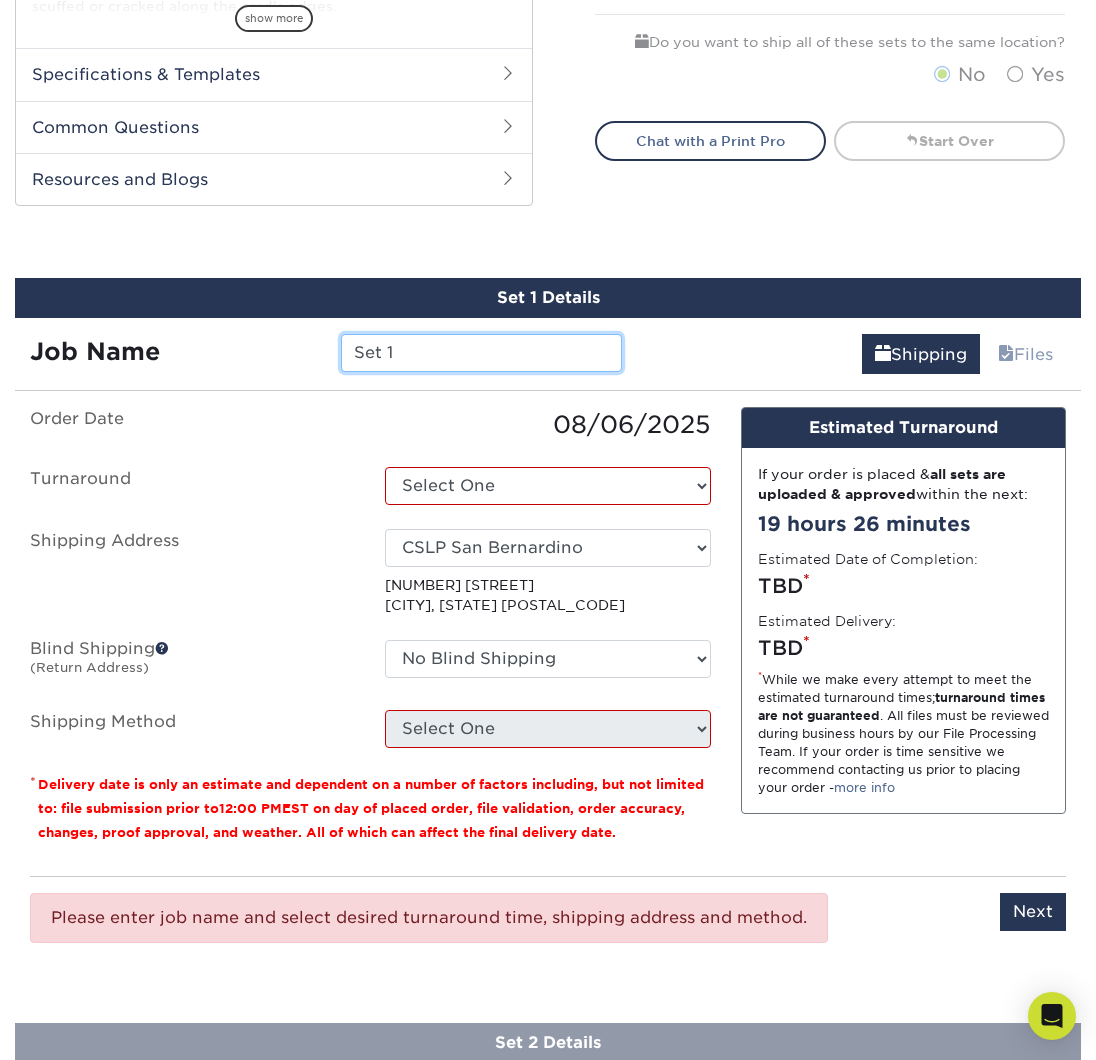 click on "Set 1" at bounding box center (481, 353) 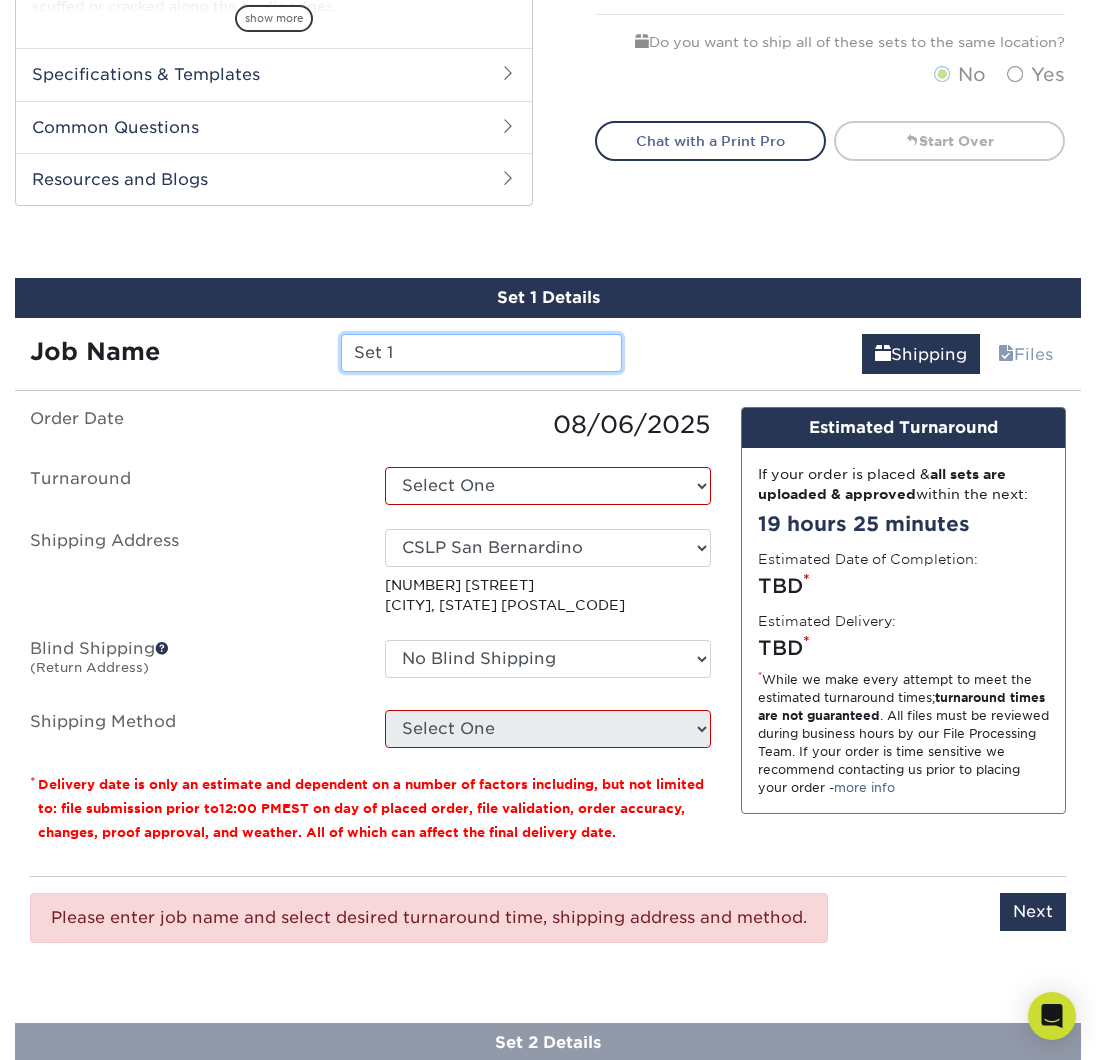 click on "Set 1" at bounding box center (481, 353) 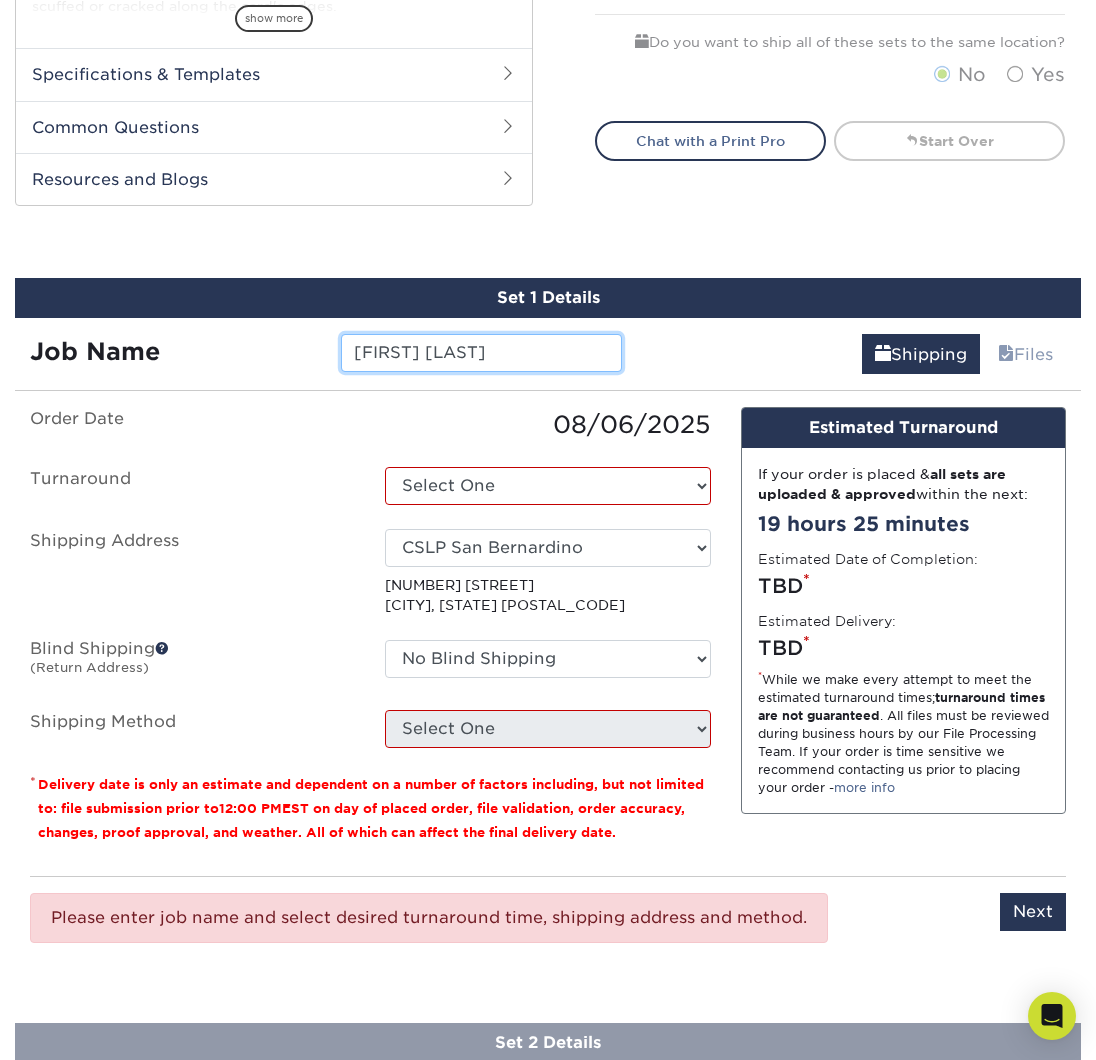 type on "[FIRST] [LAST]" 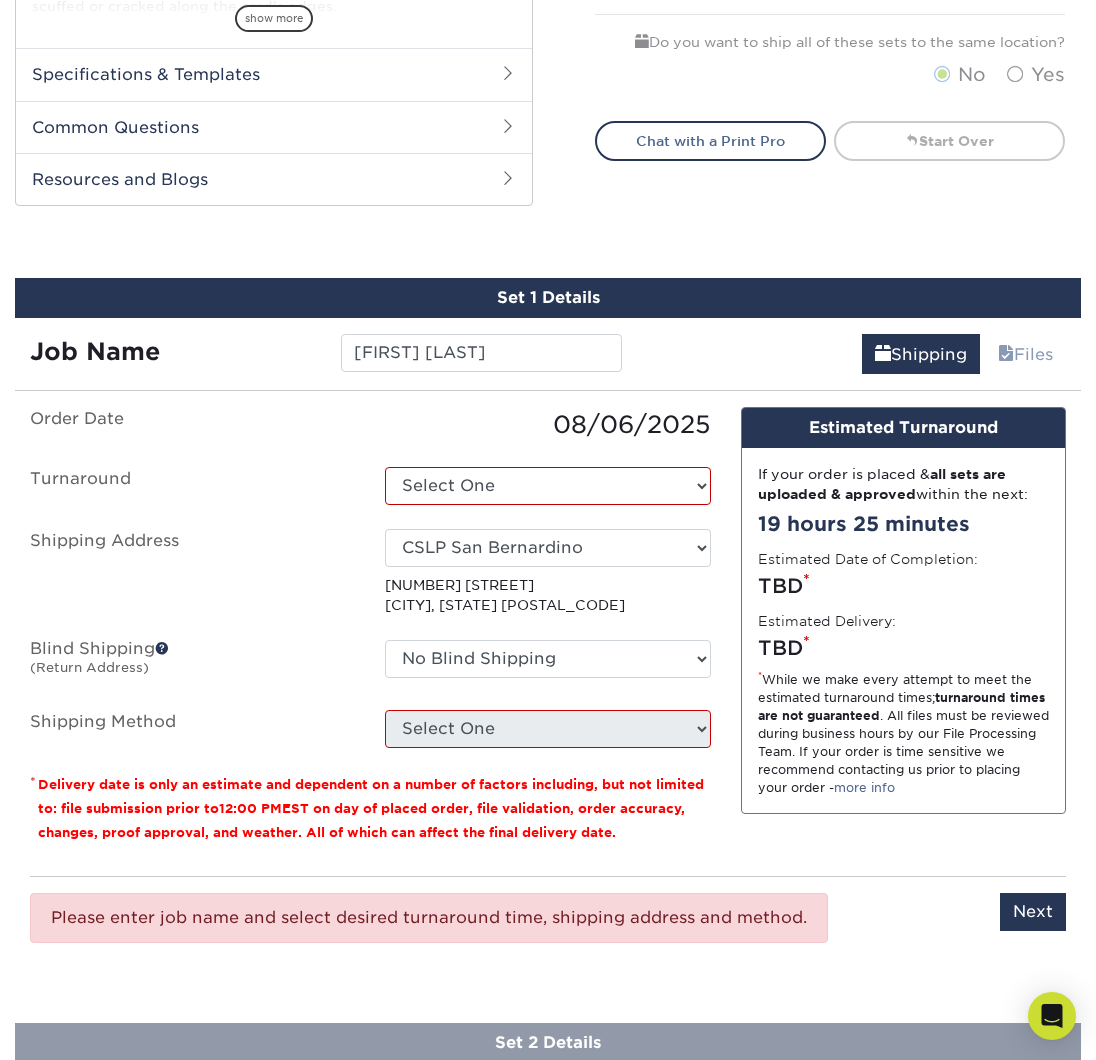 click on "Order Date" at bounding box center (192, 425) 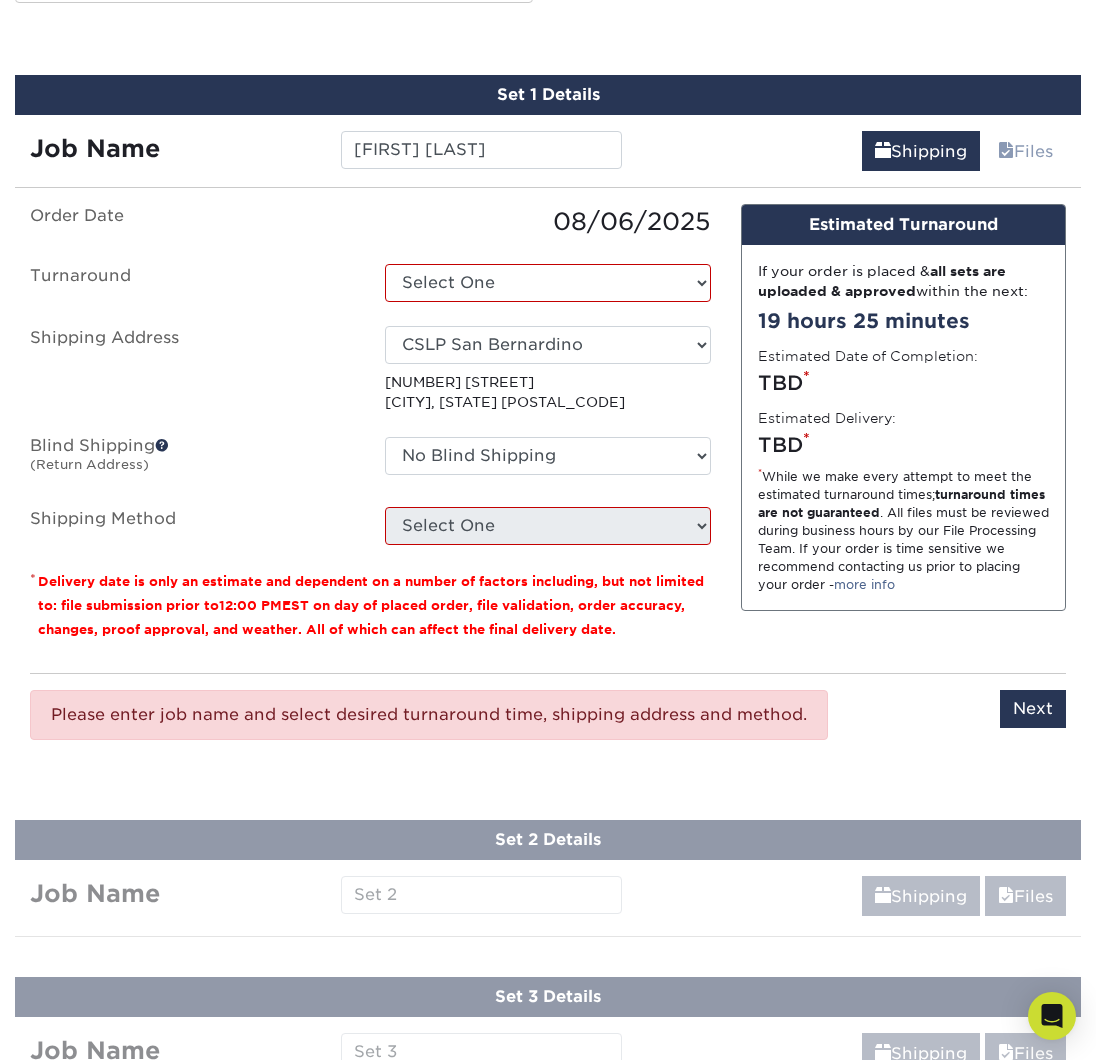 scroll, scrollTop: 1071, scrollLeft: 0, axis: vertical 